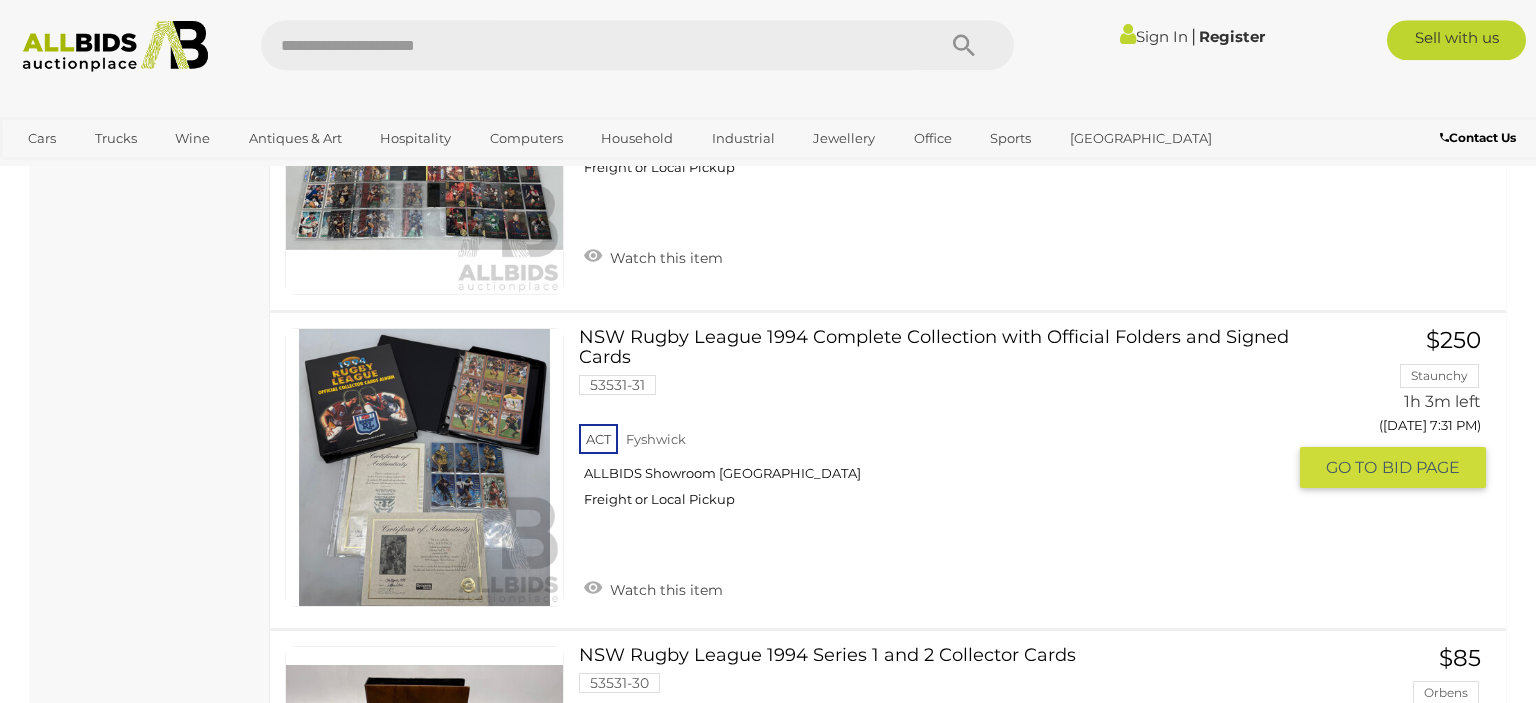 scroll, scrollTop: 3520, scrollLeft: 0, axis: vertical 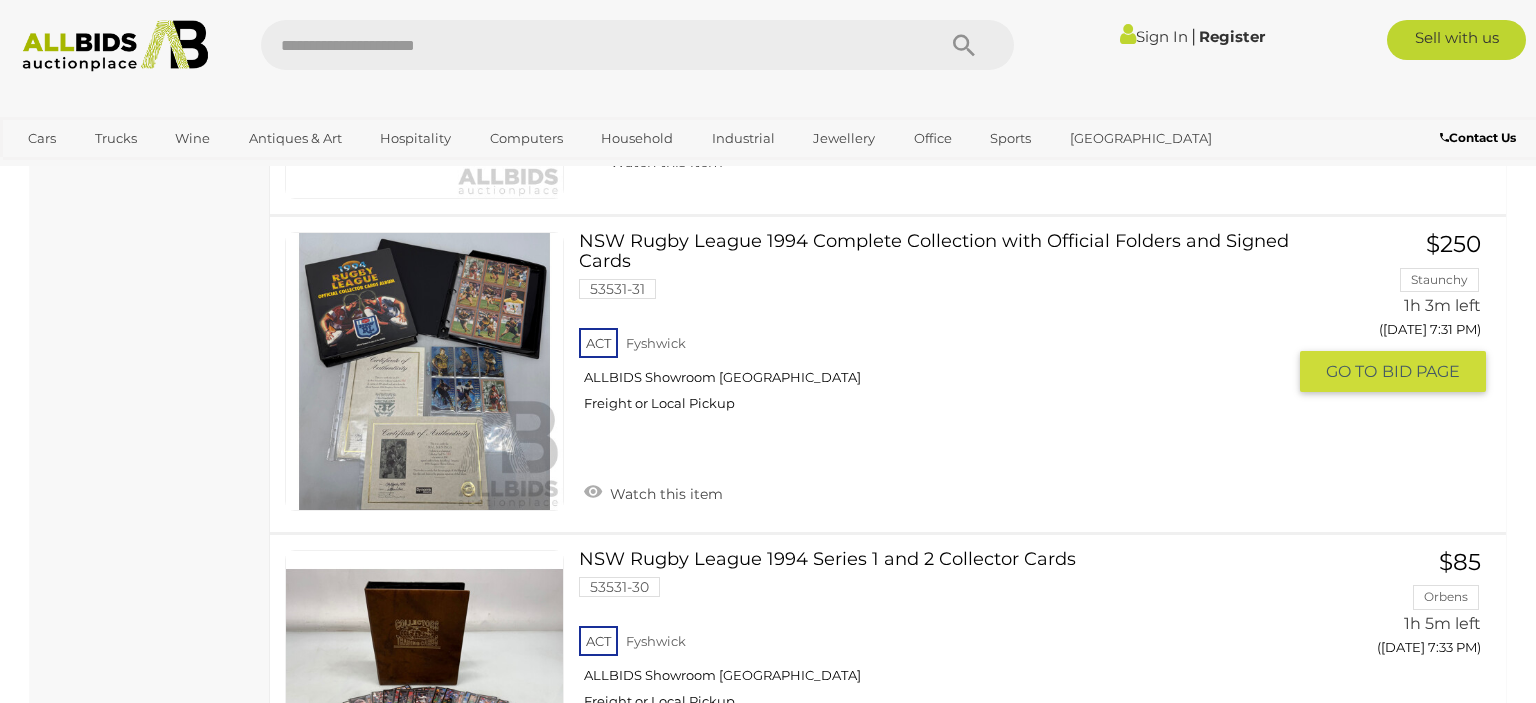 click on "NSW Rugby League 1994 Complete Collection with Official Folders and Signed Cards
53531-31
ACT" at bounding box center (939, 329) 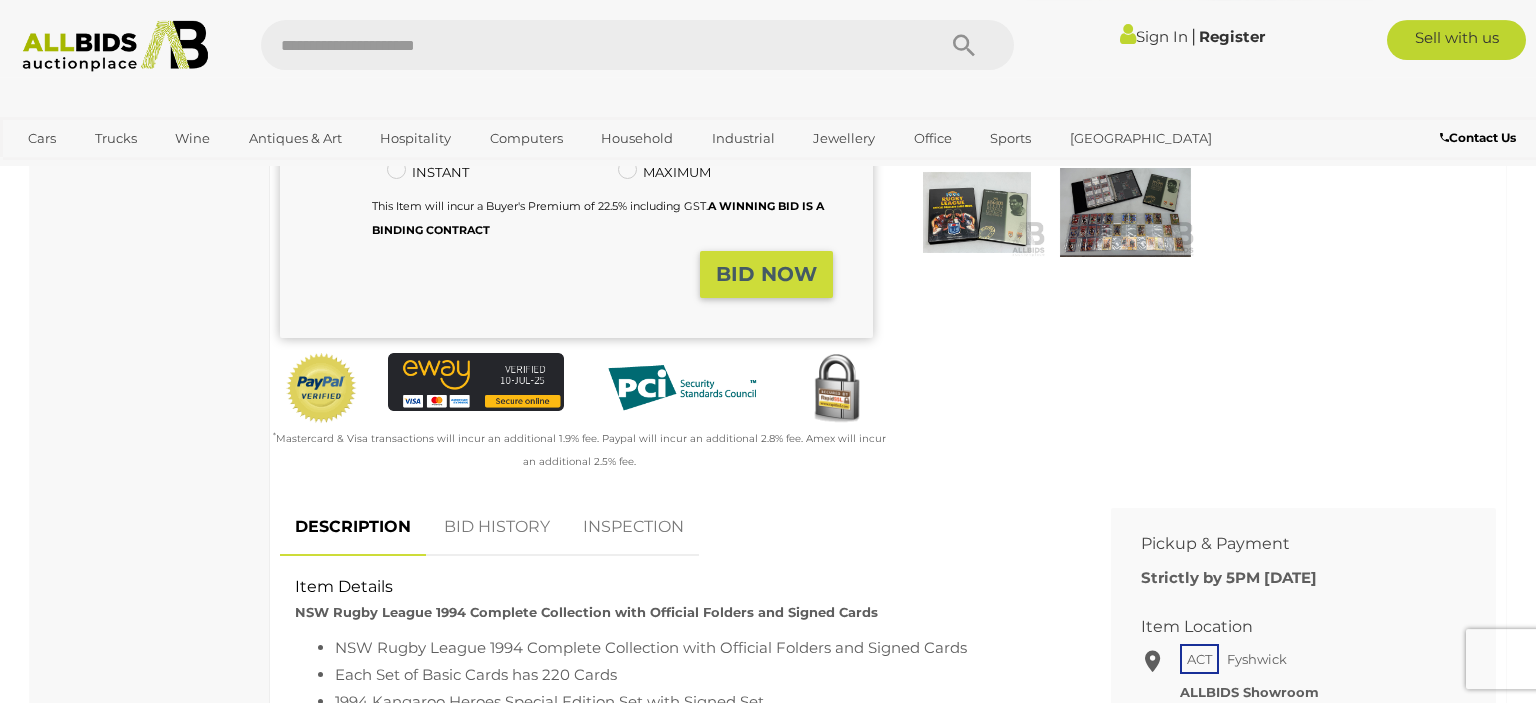 scroll, scrollTop: 633, scrollLeft: 0, axis: vertical 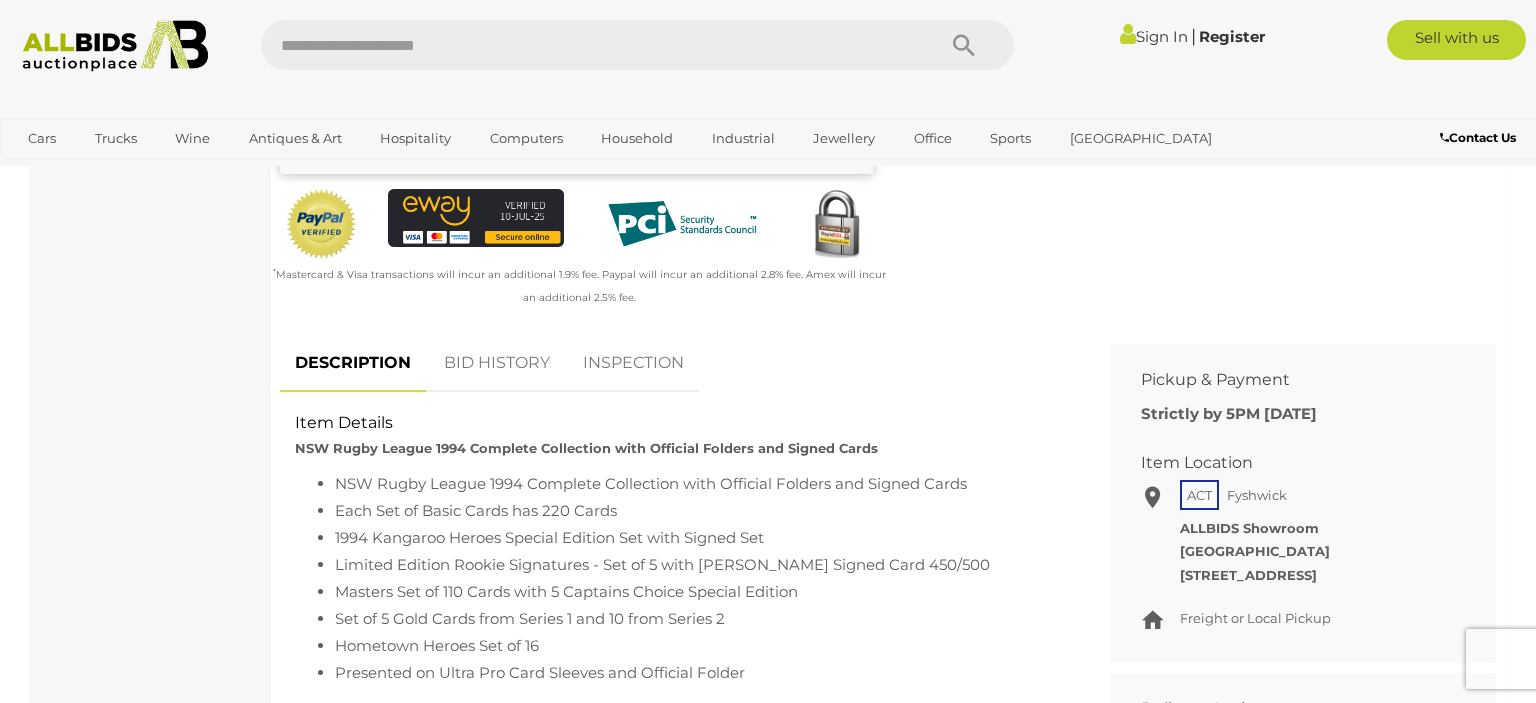drag, startPoint x: 494, startPoint y: 377, endPoint x: 556, endPoint y: 367, distance: 62.801273 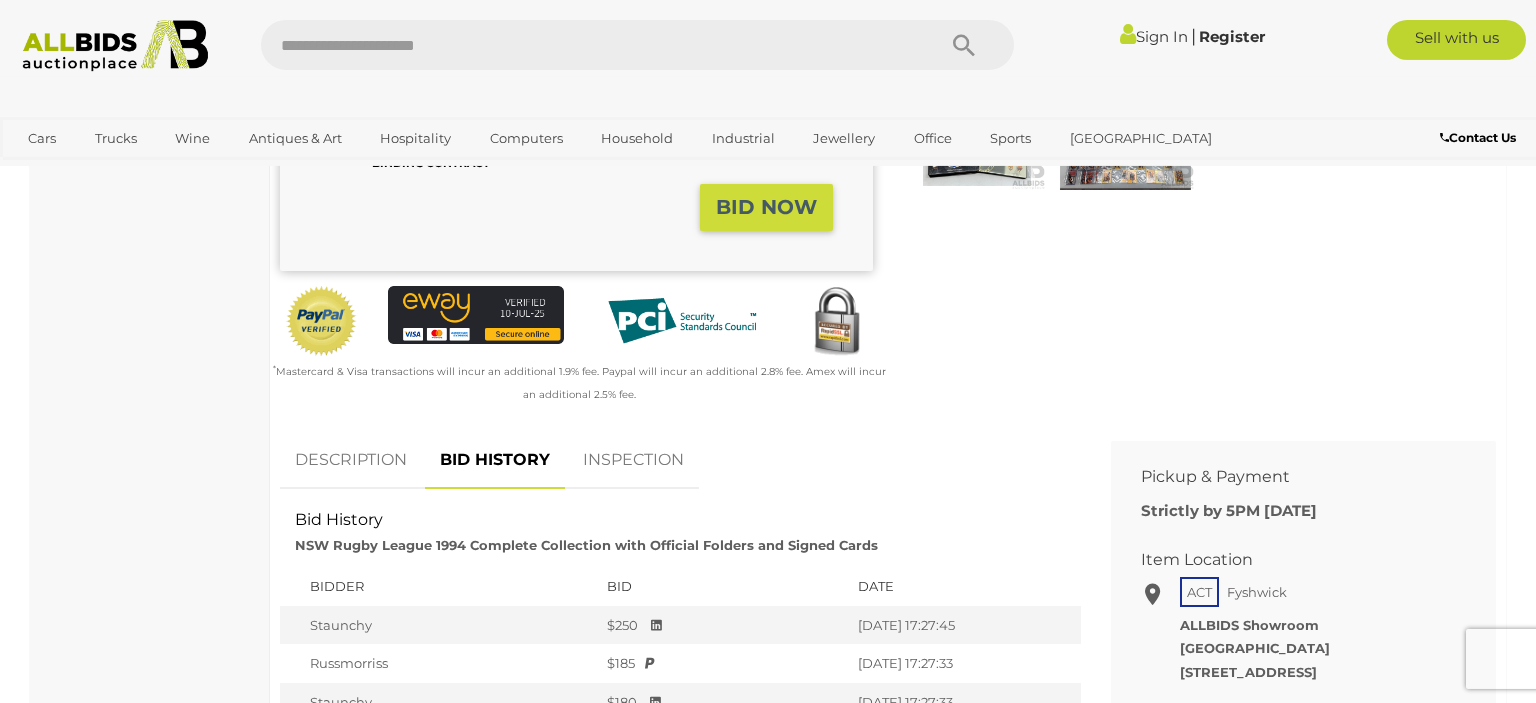 scroll, scrollTop: 528, scrollLeft: 0, axis: vertical 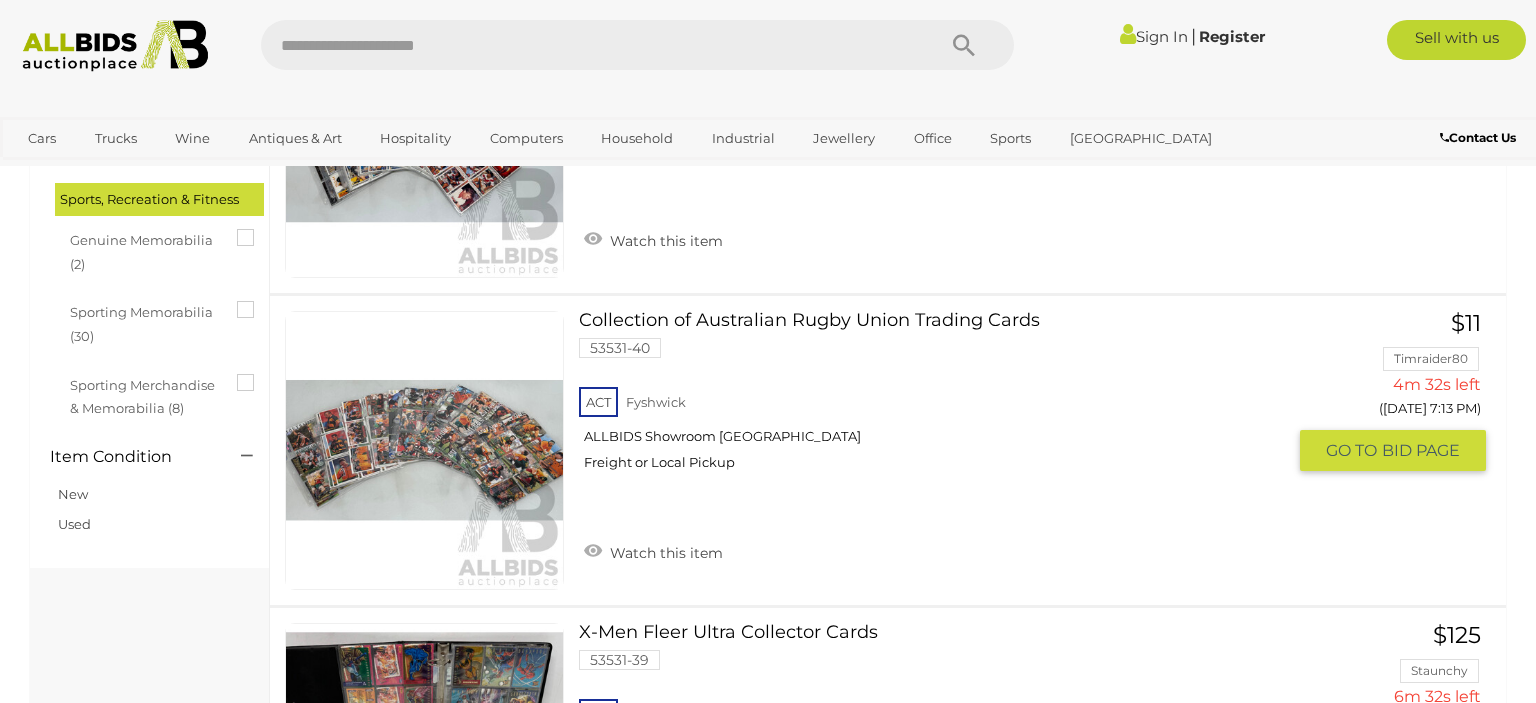 click on "Collection of Australian Rugby Union Trading Cards
53531-40
ACT
Fyshwick" at bounding box center [939, 398] 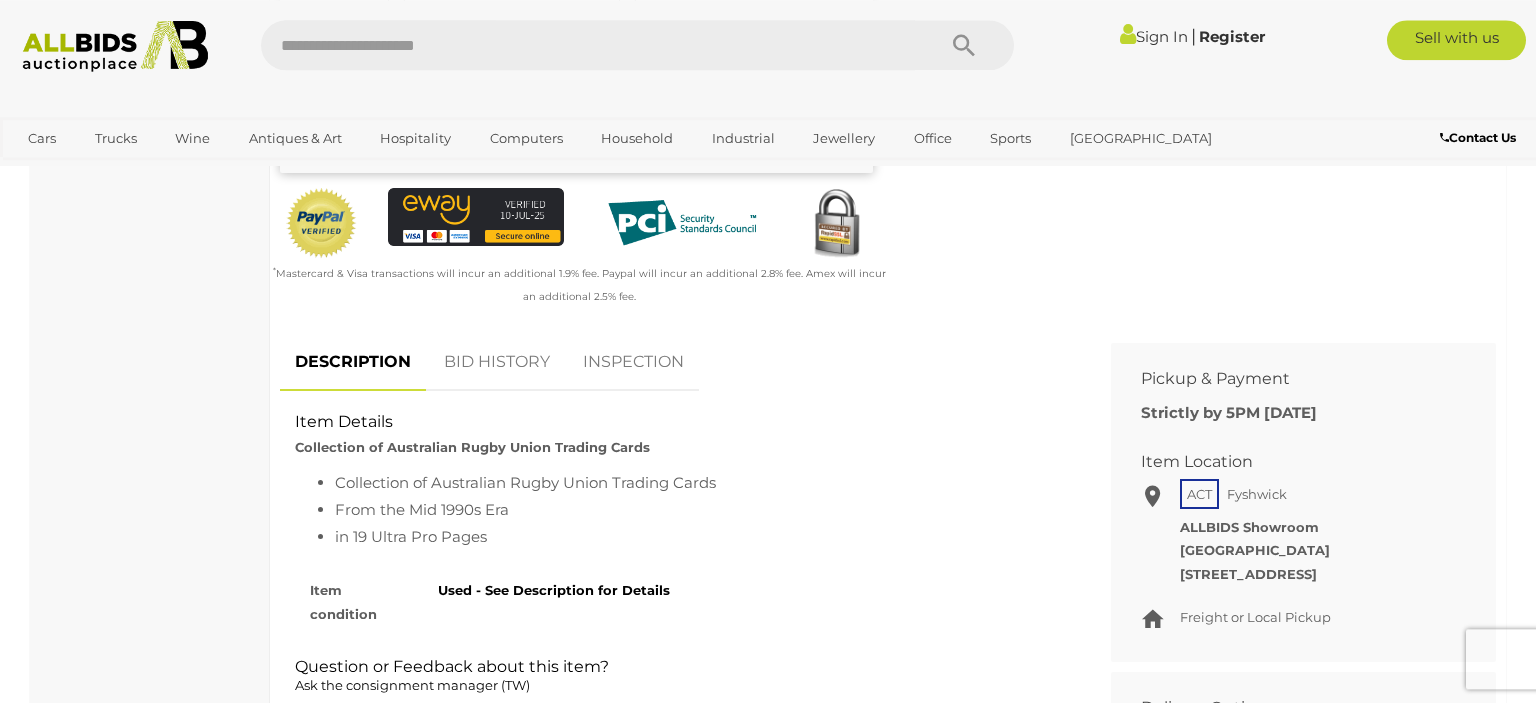 scroll, scrollTop: 633, scrollLeft: 0, axis: vertical 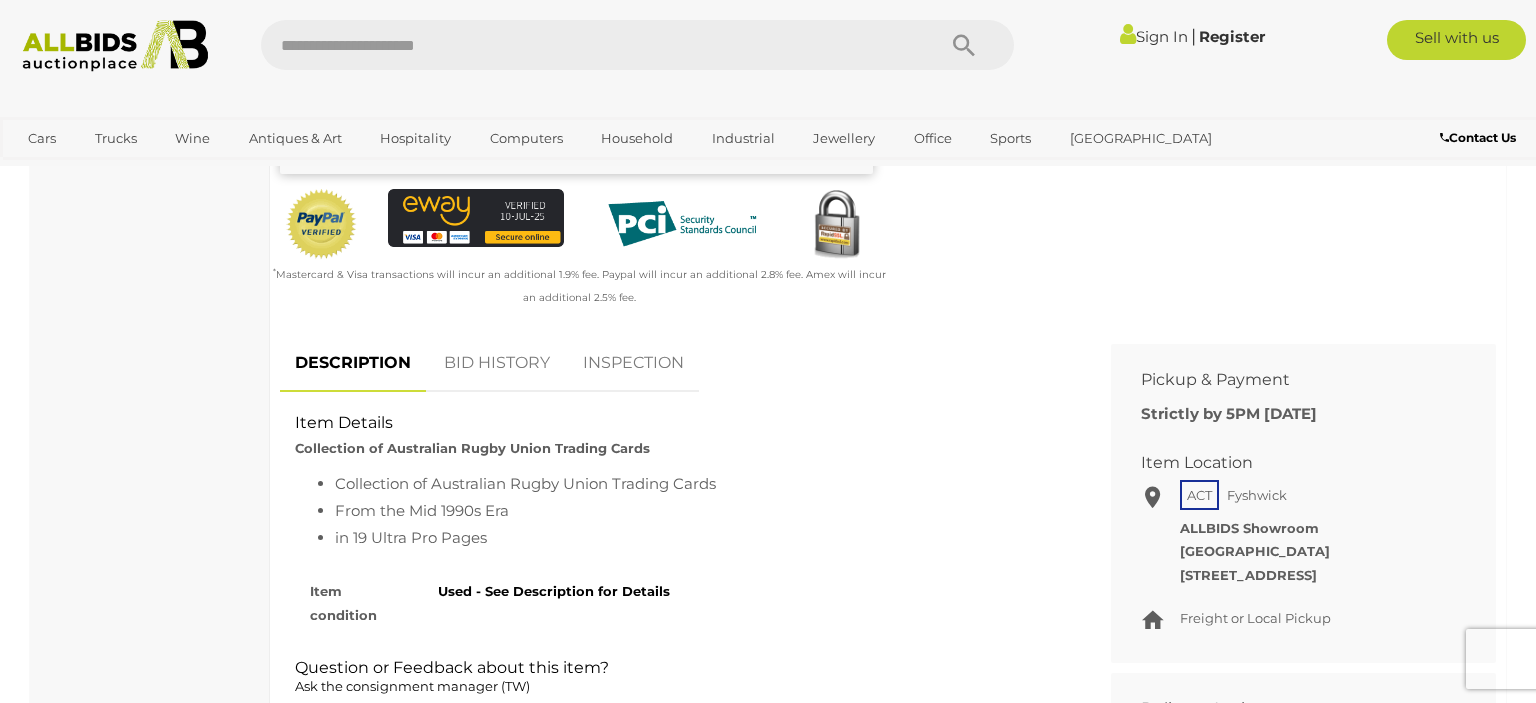 click on "BID HISTORY" at bounding box center (497, 363) 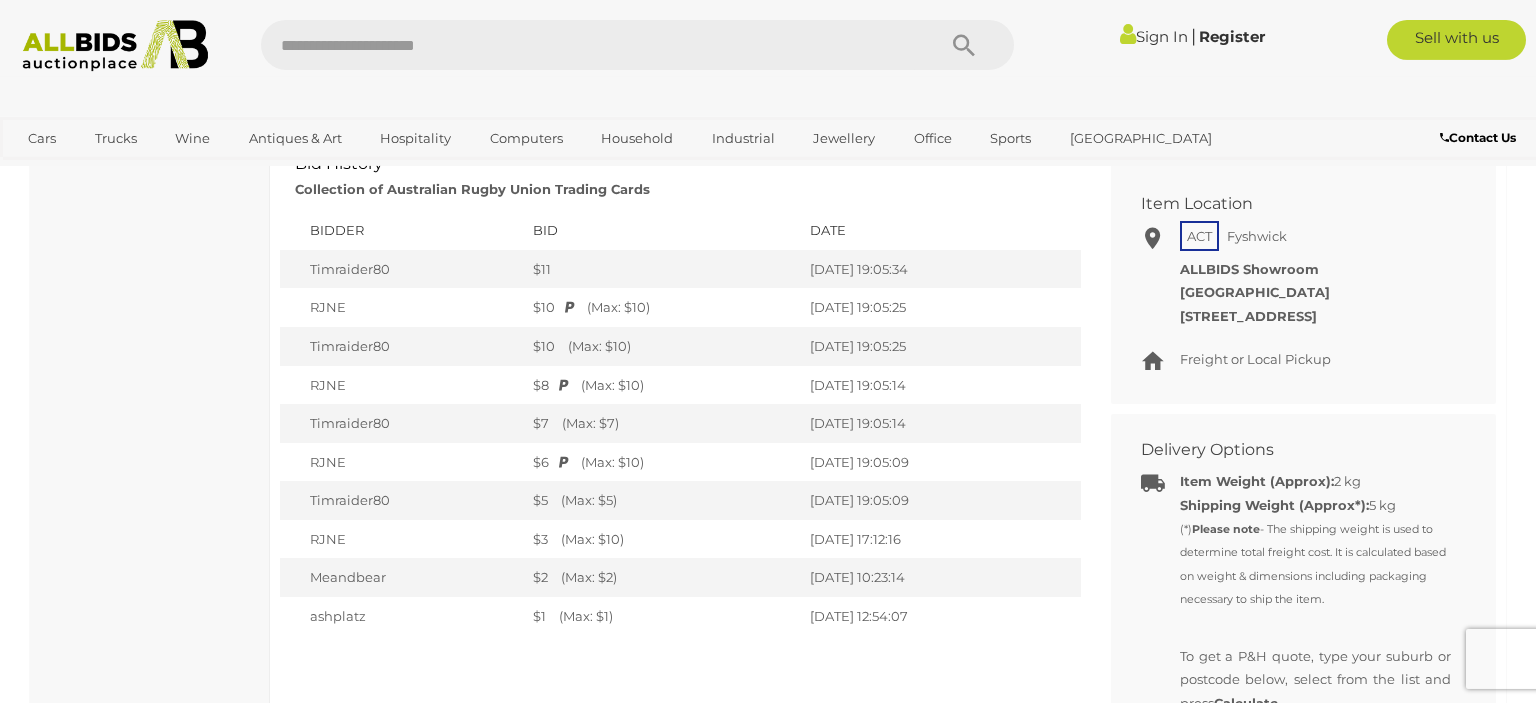 scroll, scrollTop: 844, scrollLeft: 0, axis: vertical 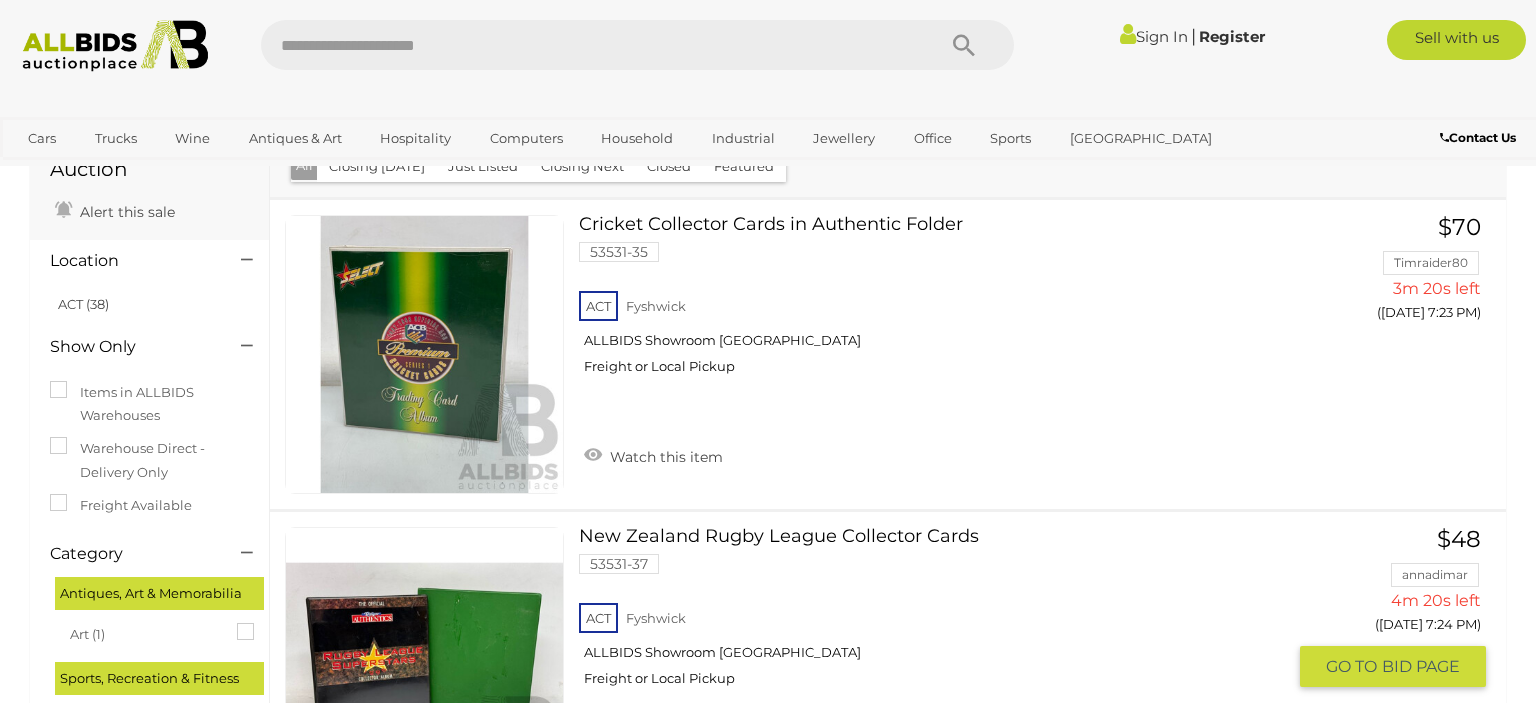 click on "New Zealand Rugby League Collector Cards
53531-37
ACT
Fyshwick ALLBIDS Showroom Fyshwick" at bounding box center (939, 614) 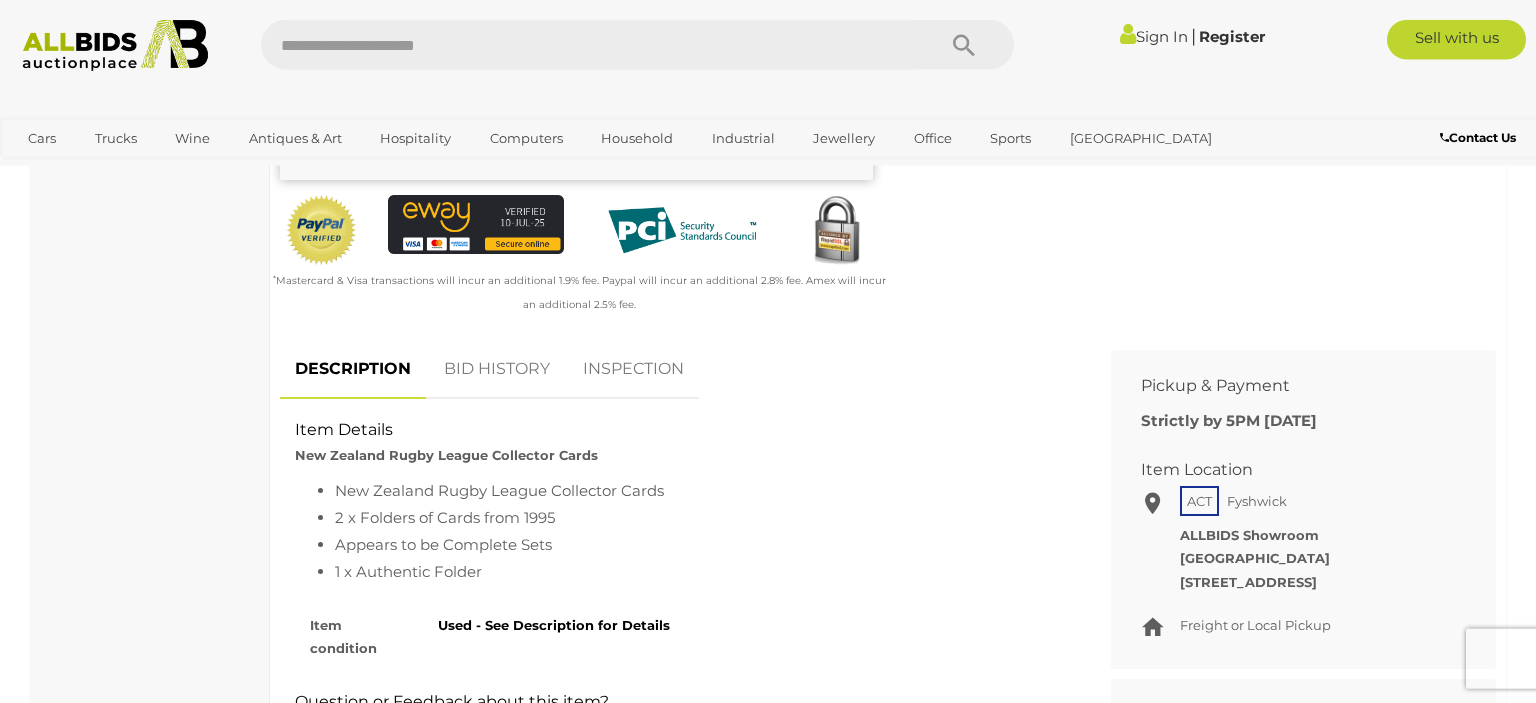 scroll, scrollTop: 633, scrollLeft: 0, axis: vertical 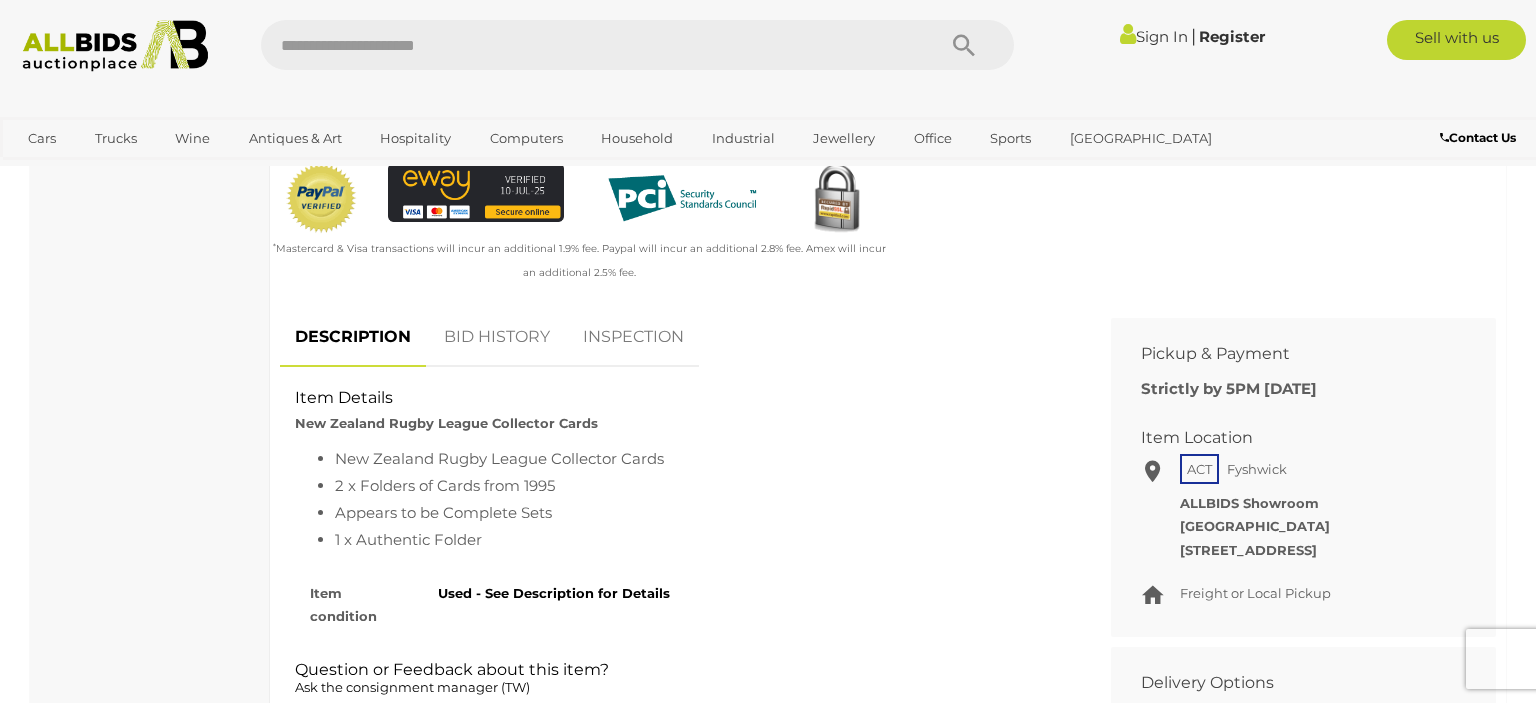 click on "BID HISTORY" at bounding box center [497, 337] 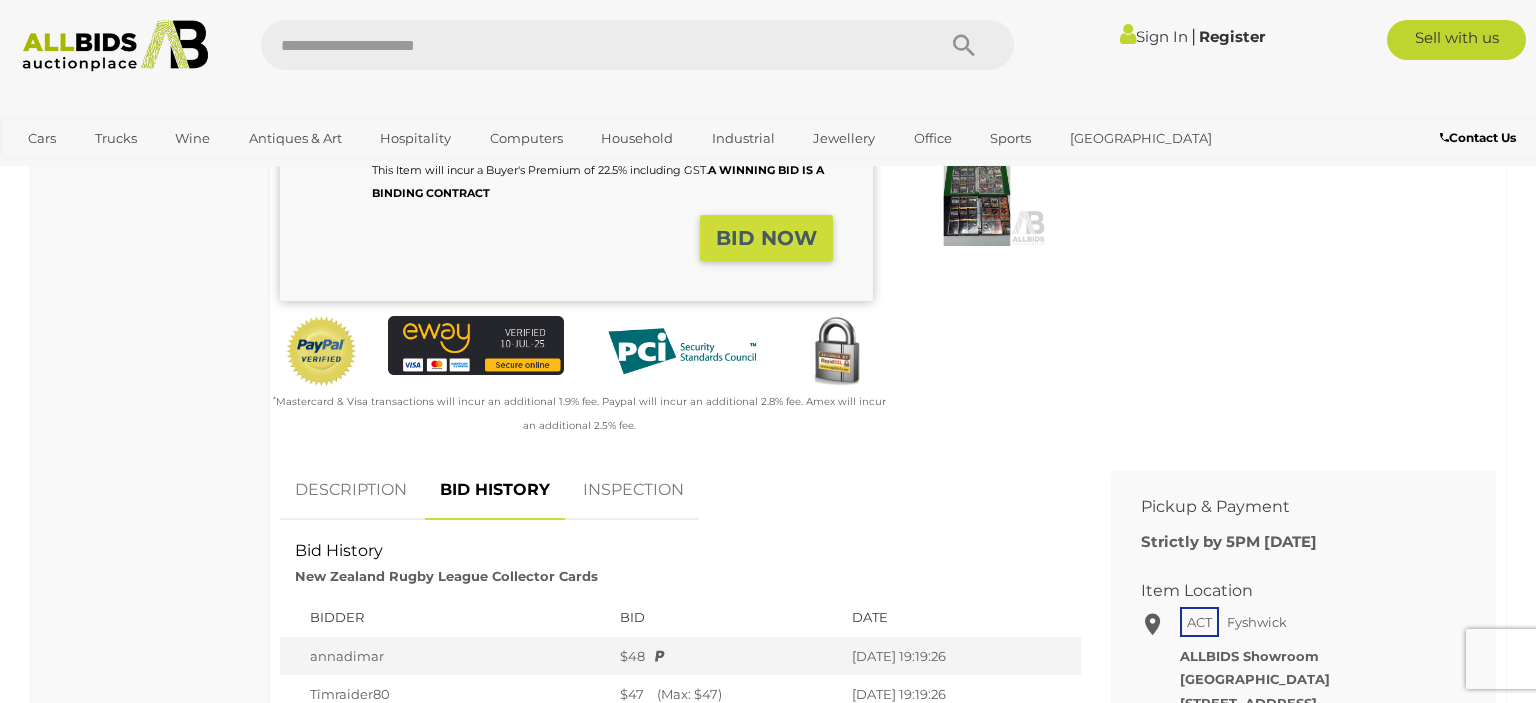 scroll, scrollTop: 422, scrollLeft: 0, axis: vertical 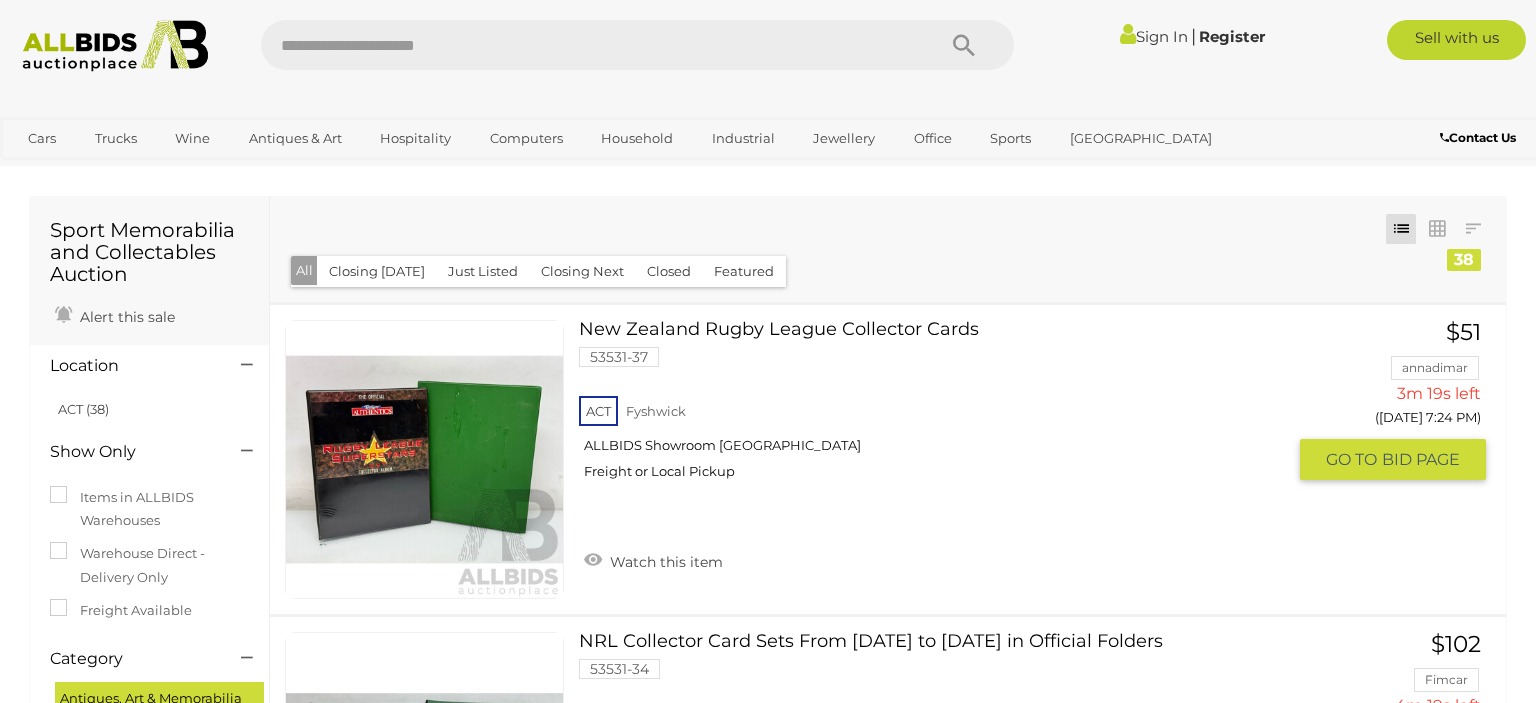 click on "New Zealand Rugby League Collector Cards
53531-37
ACT
Fyshwick ALLBIDS Showroom Fyshwick" at bounding box center [939, 407] 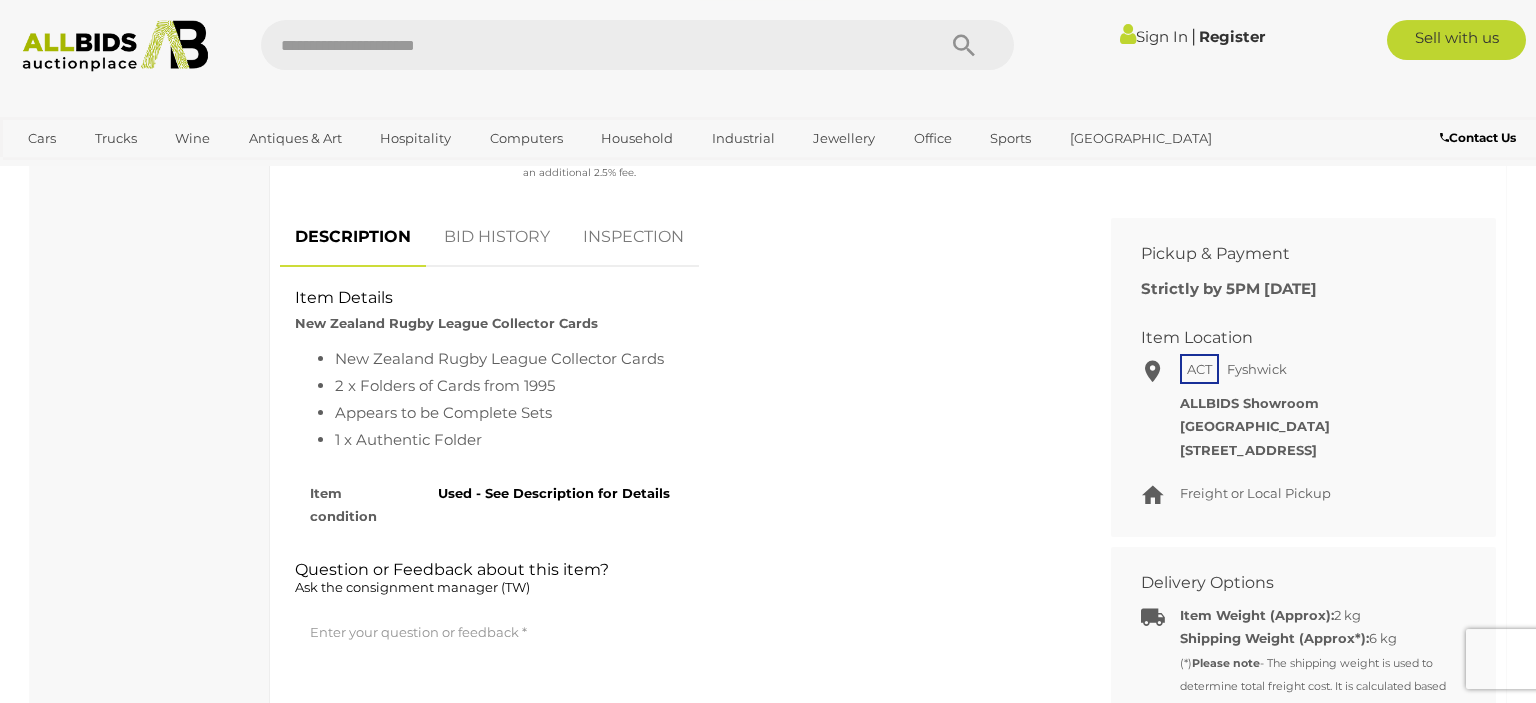 scroll, scrollTop: 739, scrollLeft: 0, axis: vertical 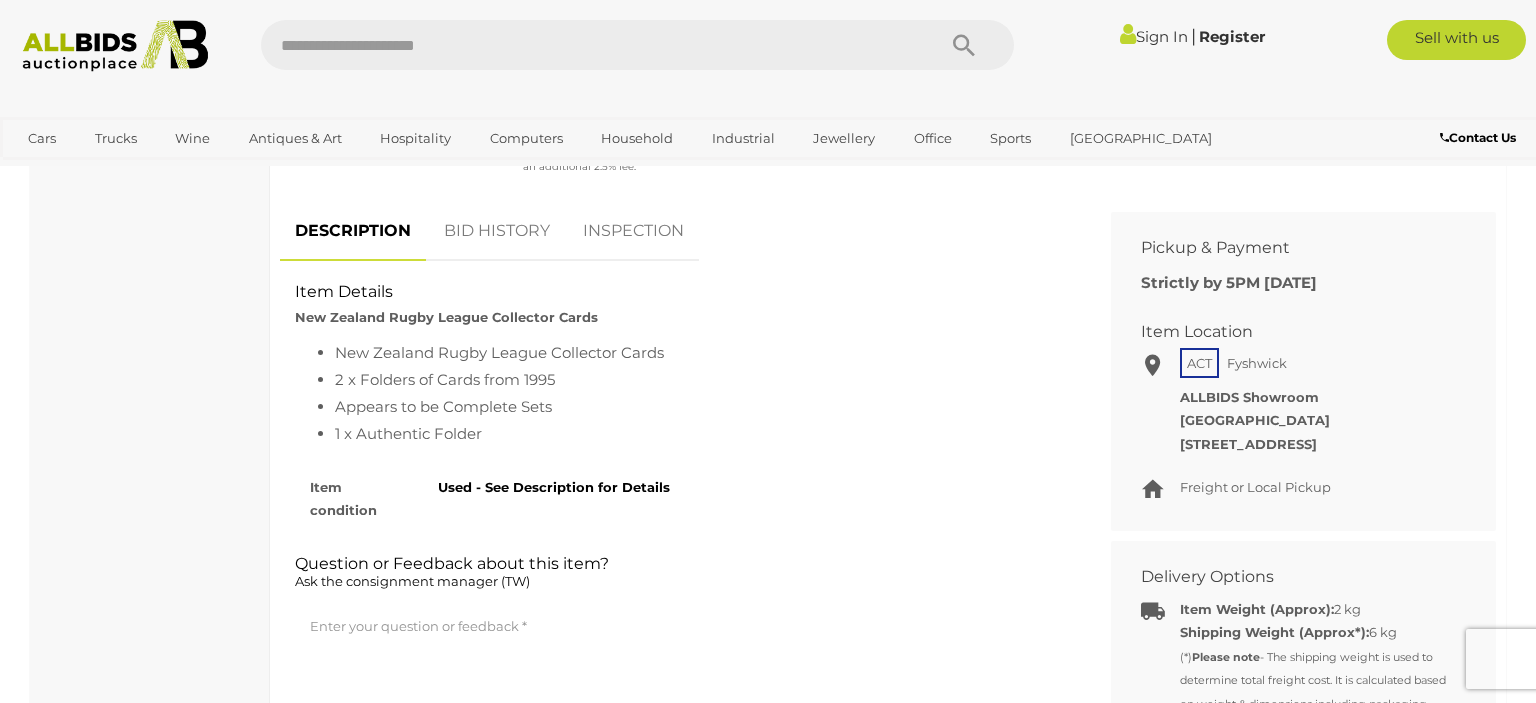 drag, startPoint x: 491, startPoint y: 239, endPoint x: 506, endPoint y: 239, distance: 15 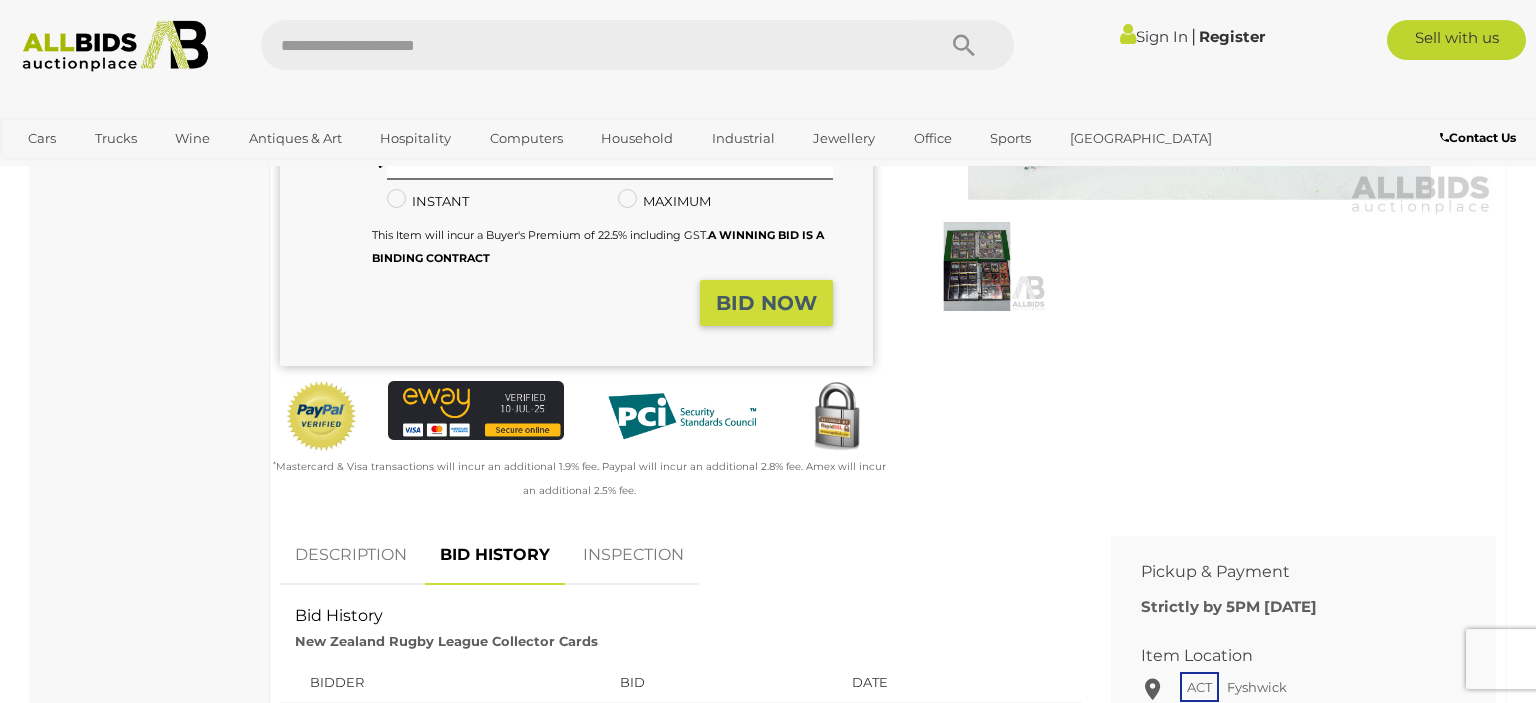 scroll, scrollTop: 316, scrollLeft: 0, axis: vertical 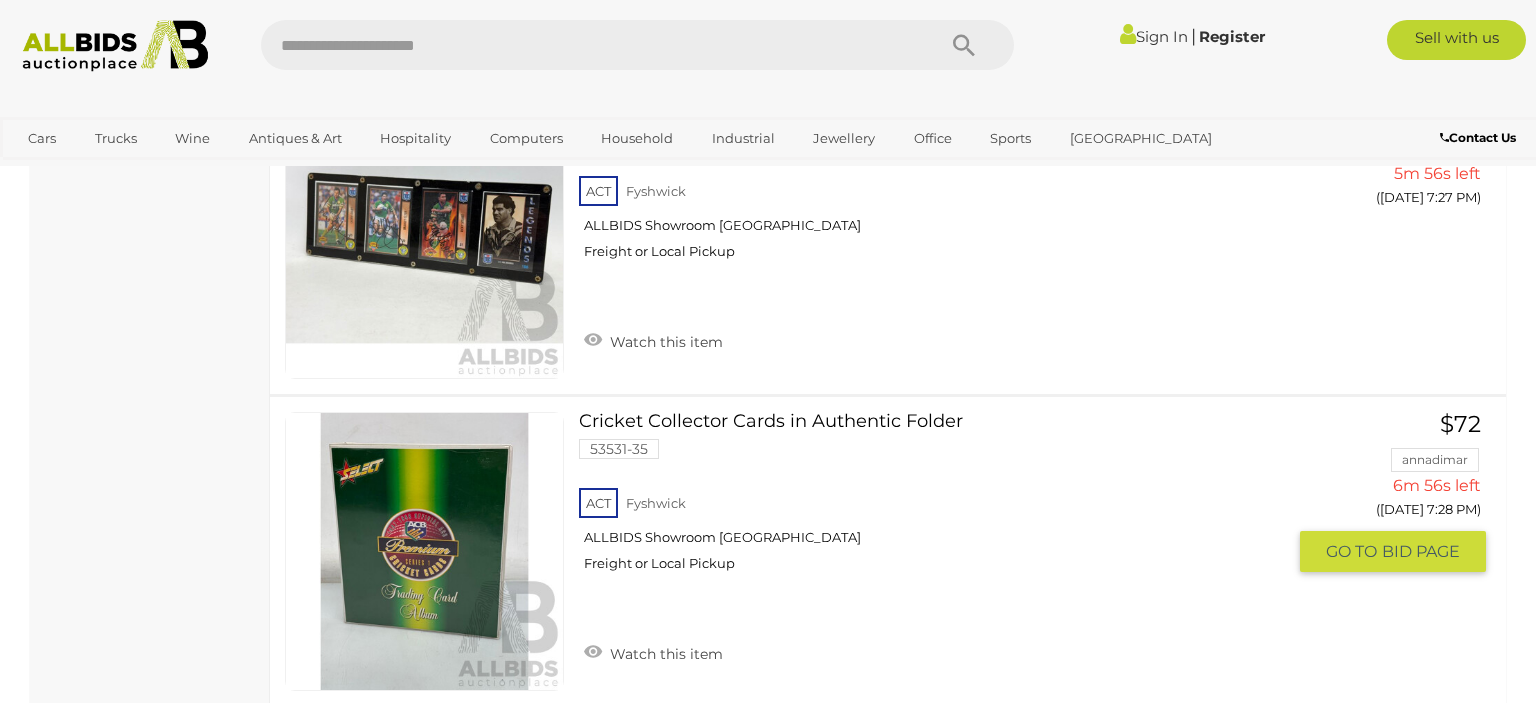 click on "Cricket Collector Cards in Authentic Folder
53531-35
ACT
Fyshwick ALLBIDS Showroom Fyshwick" at bounding box center [939, 499] 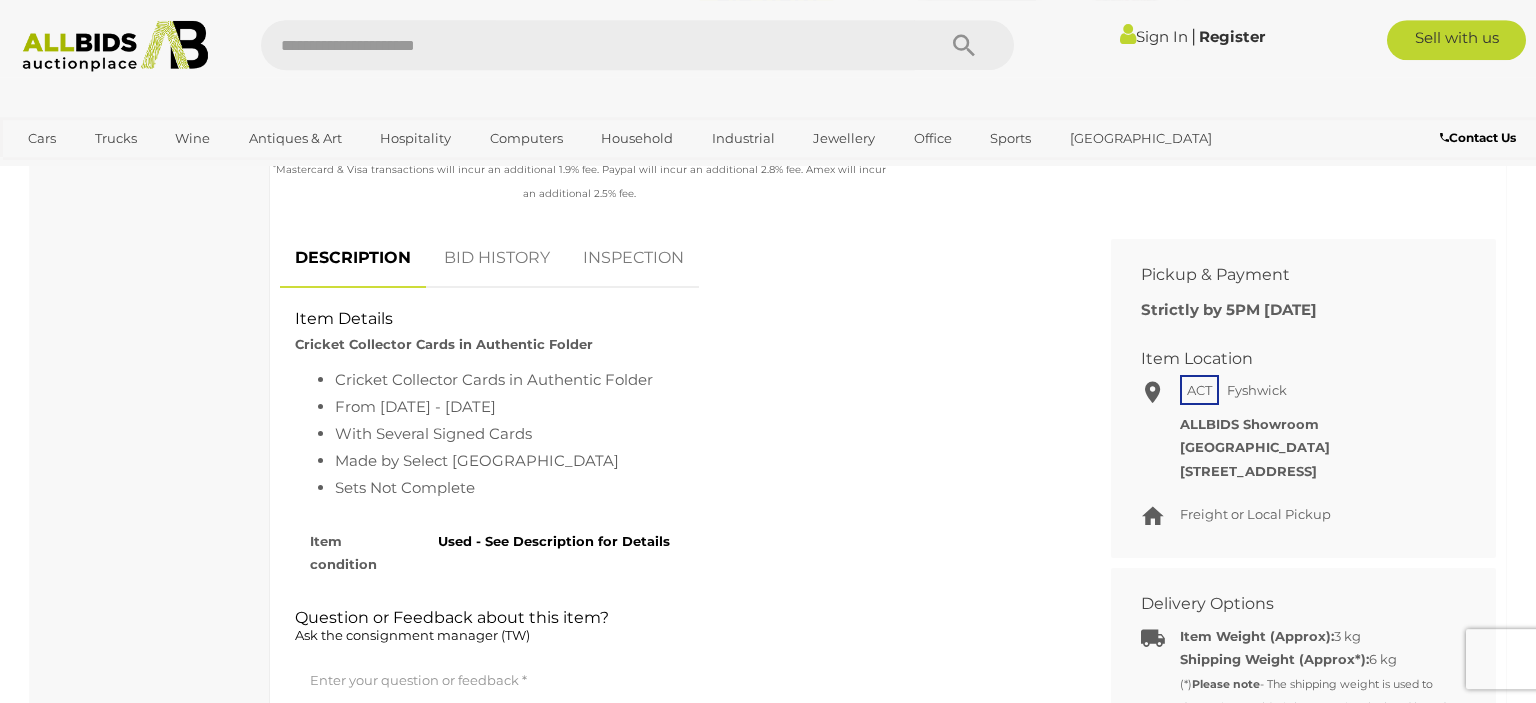 scroll, scrollTop: 739, scrollLeft: 0, axis: vertical 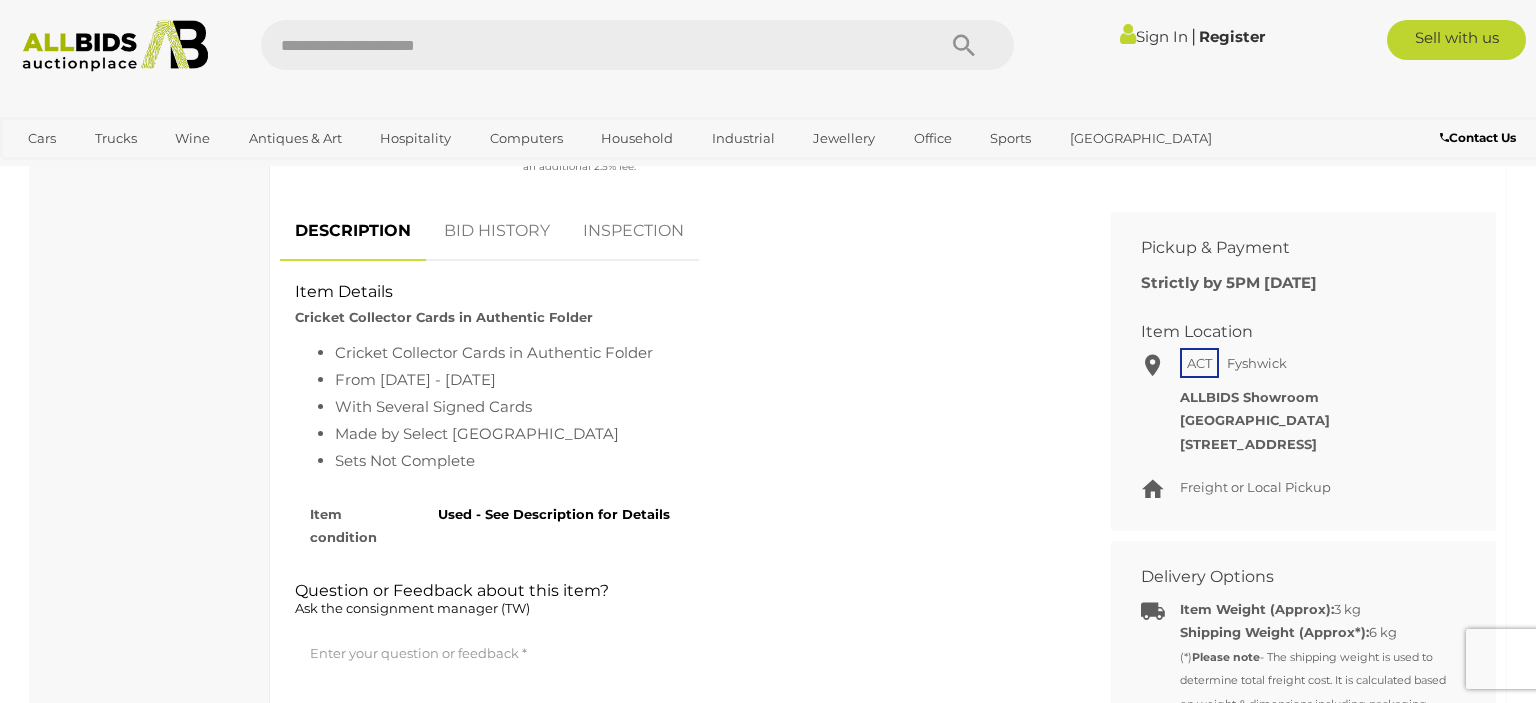 drag, startPoint x: 530, startPoint y: 241, endPoint x: 568, endPoint y: 251, distance: 39.293766 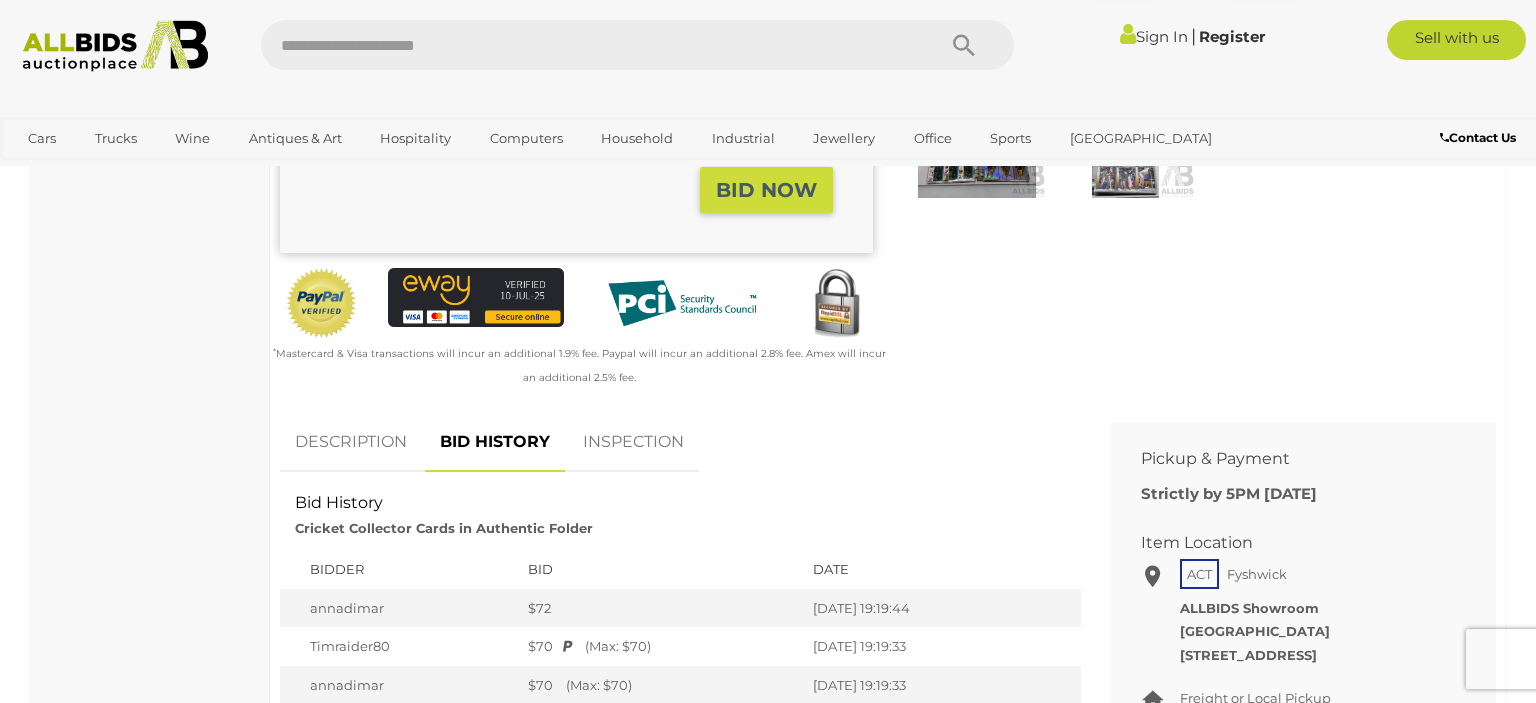 scroll, scrollTop: 528, scrollLeft: 0, axis: vertical 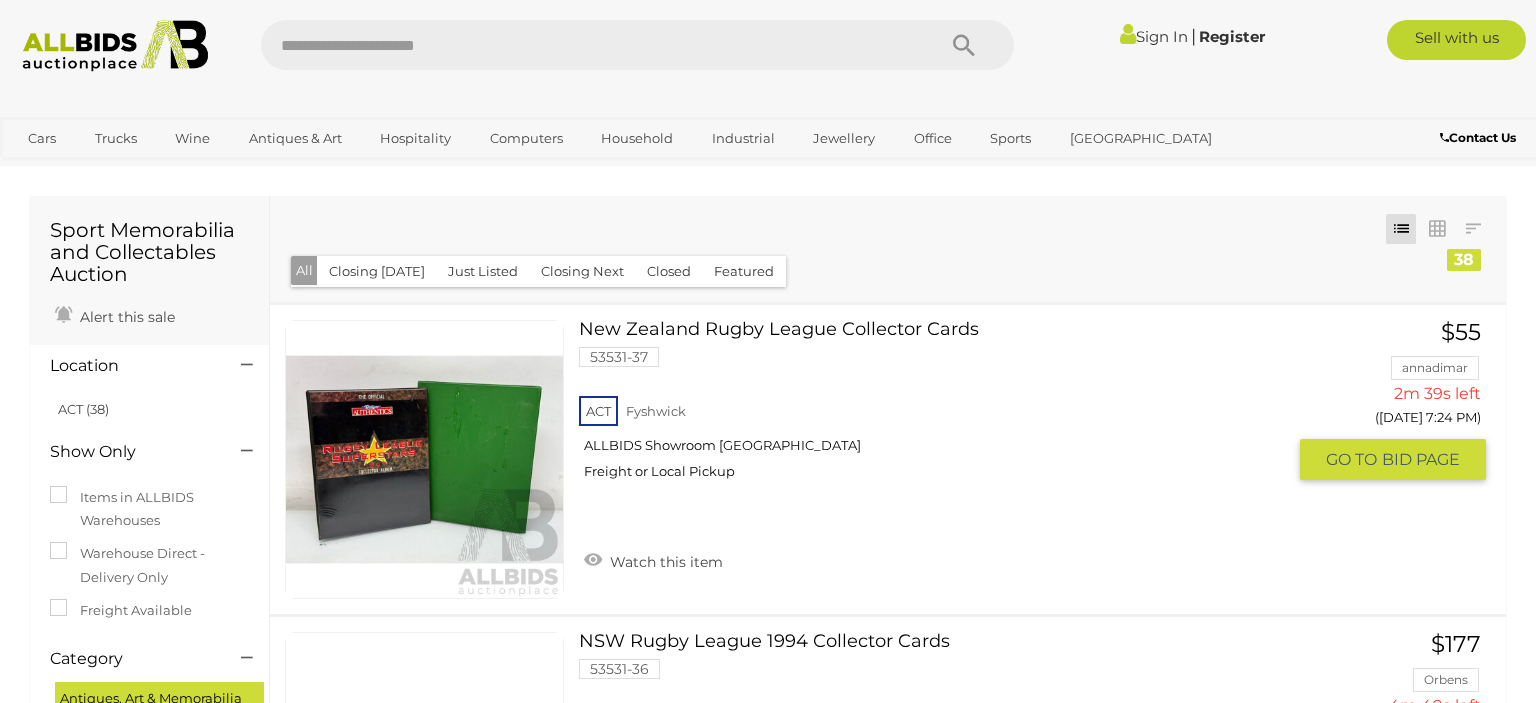 click on "New Zealand Rugby League Collector Cards
53531-37
ACT
Fyshwick ALLBIDS Showroom [GEOGRAPHIC_DATA]" at bounding box center [939, 407] 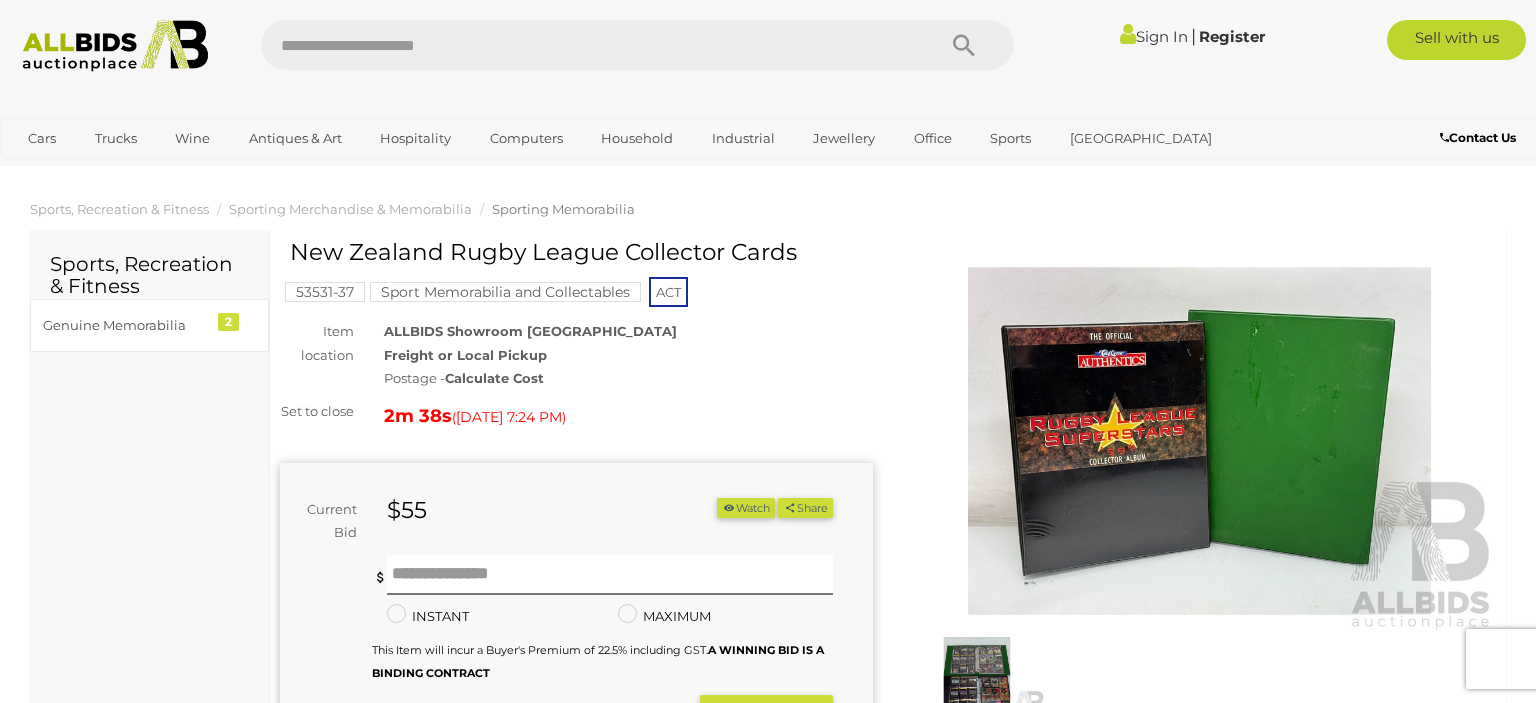 scroll, scrollTop: 422, scrollLeft: 0, axis: vertical 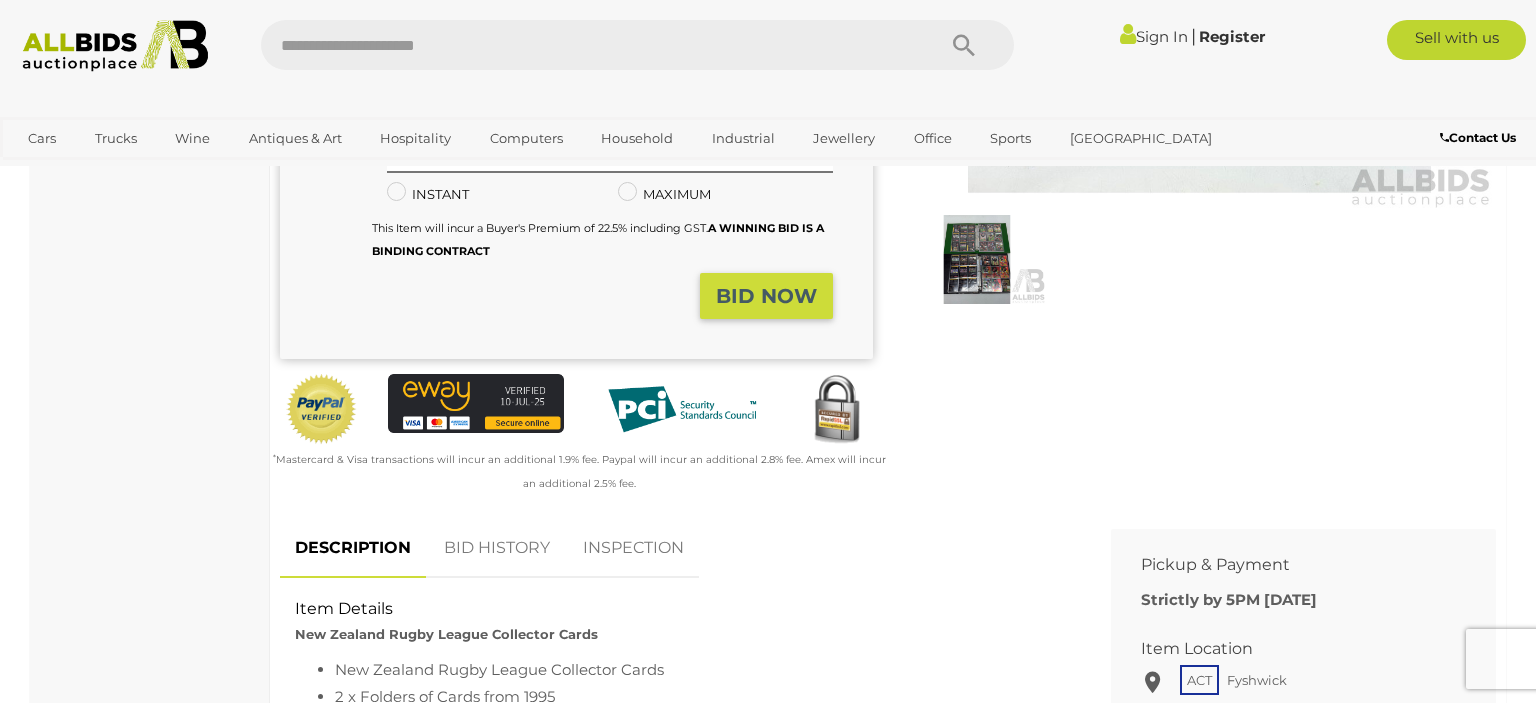 drag, startPoint x: 488, startPoint y: 567, endPoint x: 543, endPoint y: 558, distance: 55.7315 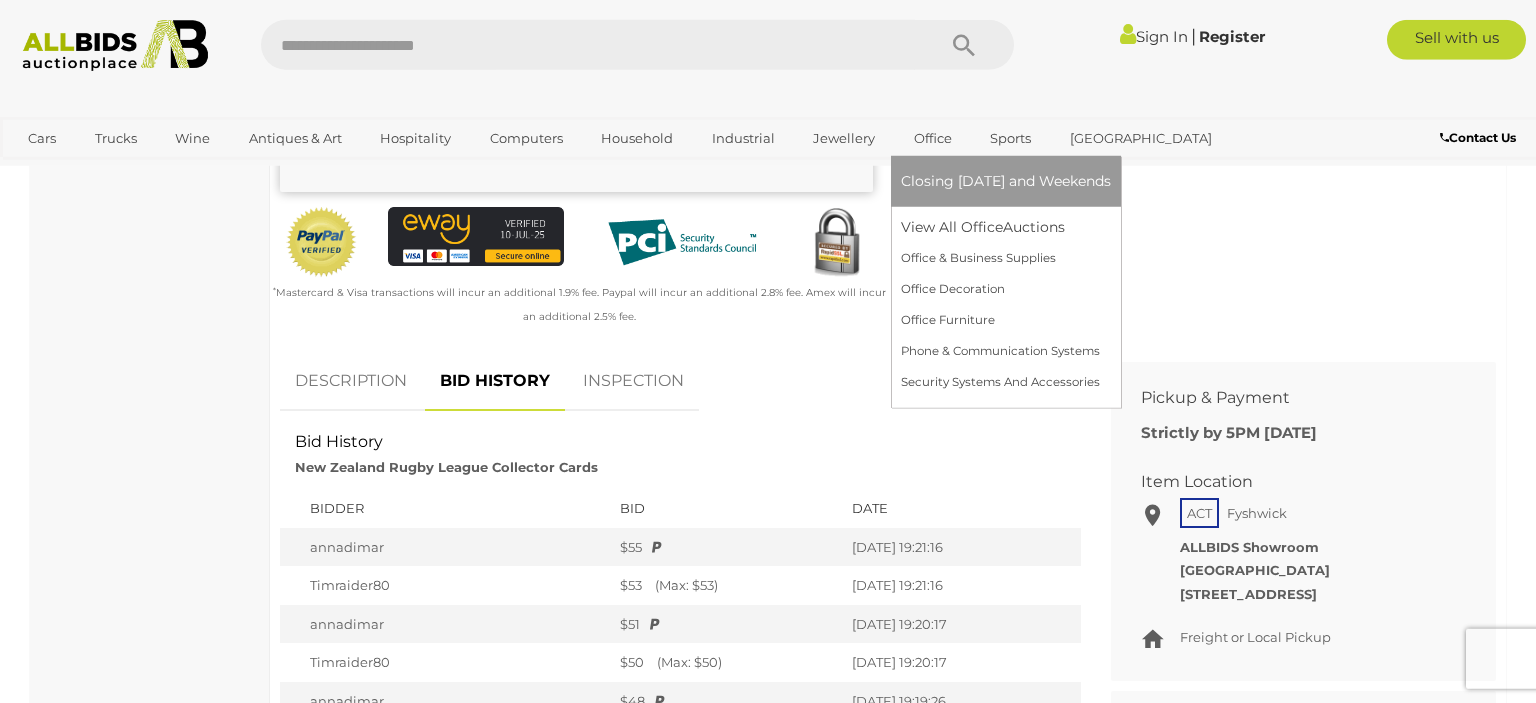 scroll, scrollTop: 528, scrollLeft: 0, axis: vertical 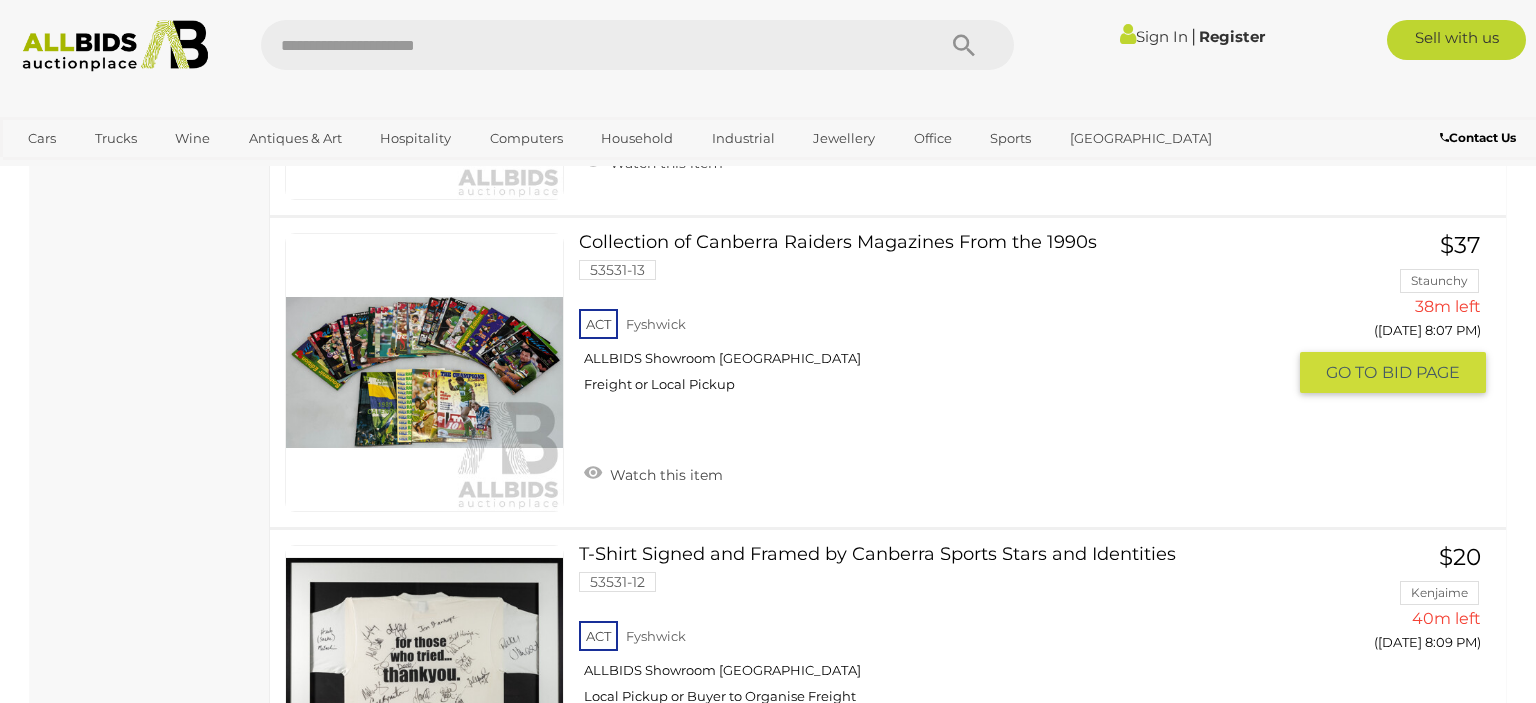 click at bounding box center [424, 372] 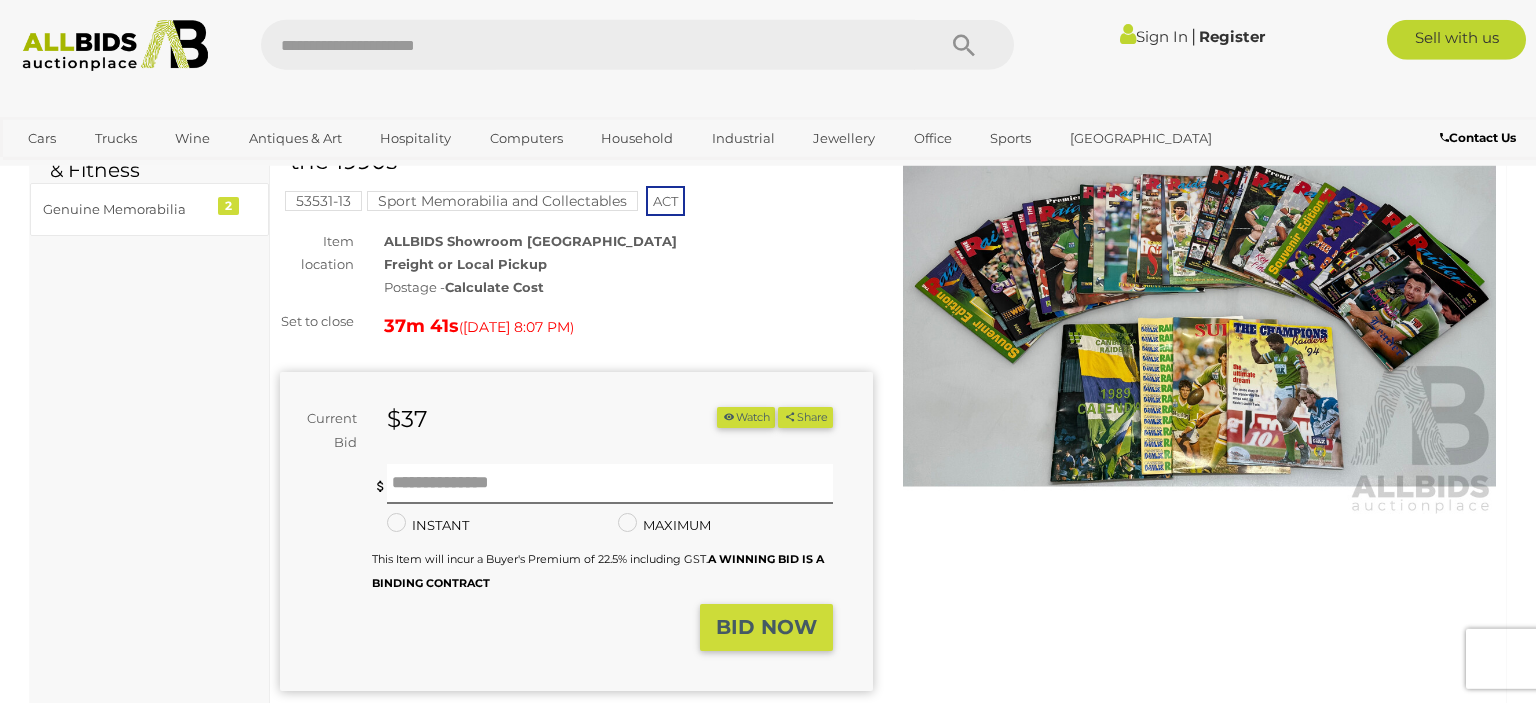 scroll, scrollTop: 105, scrollLeft: 0, axis: vertical 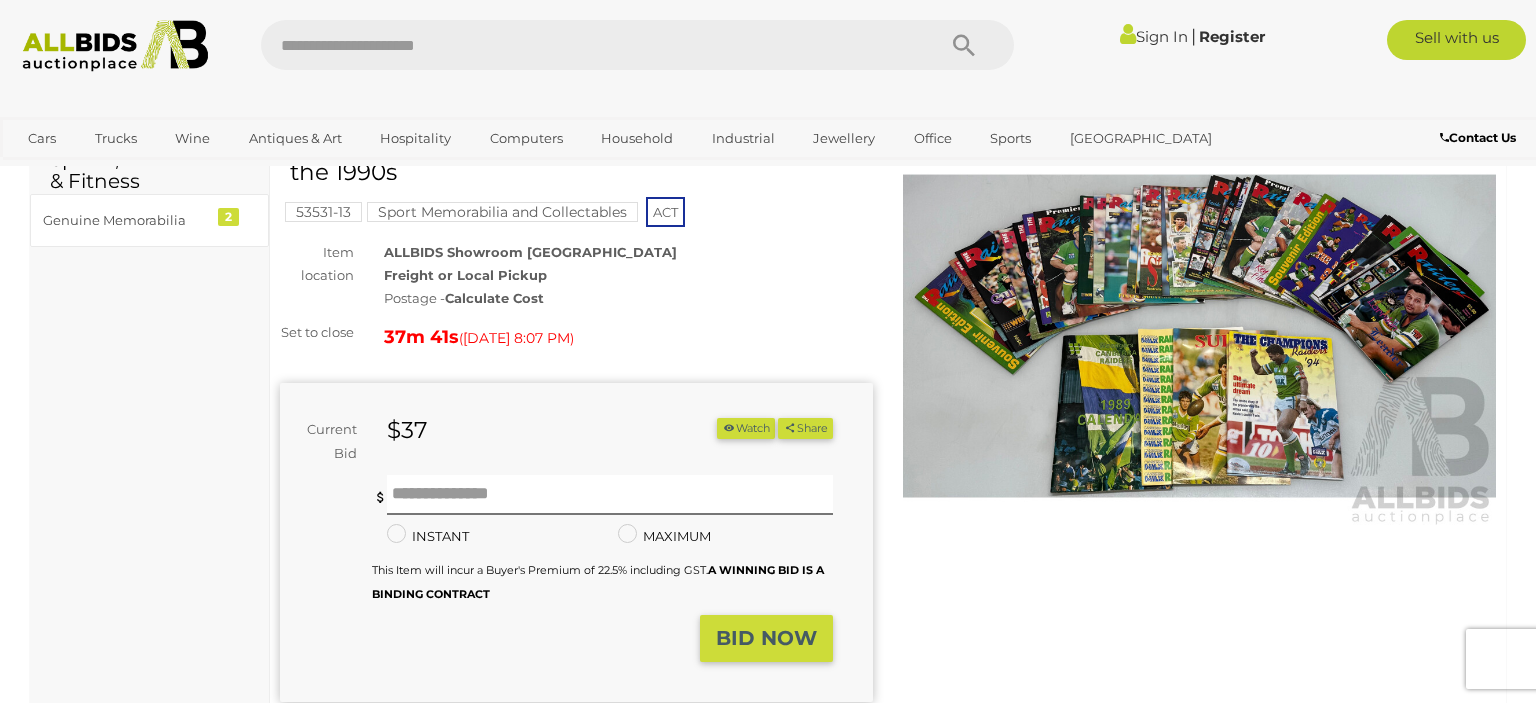 click at bounding box center (1199, 336) 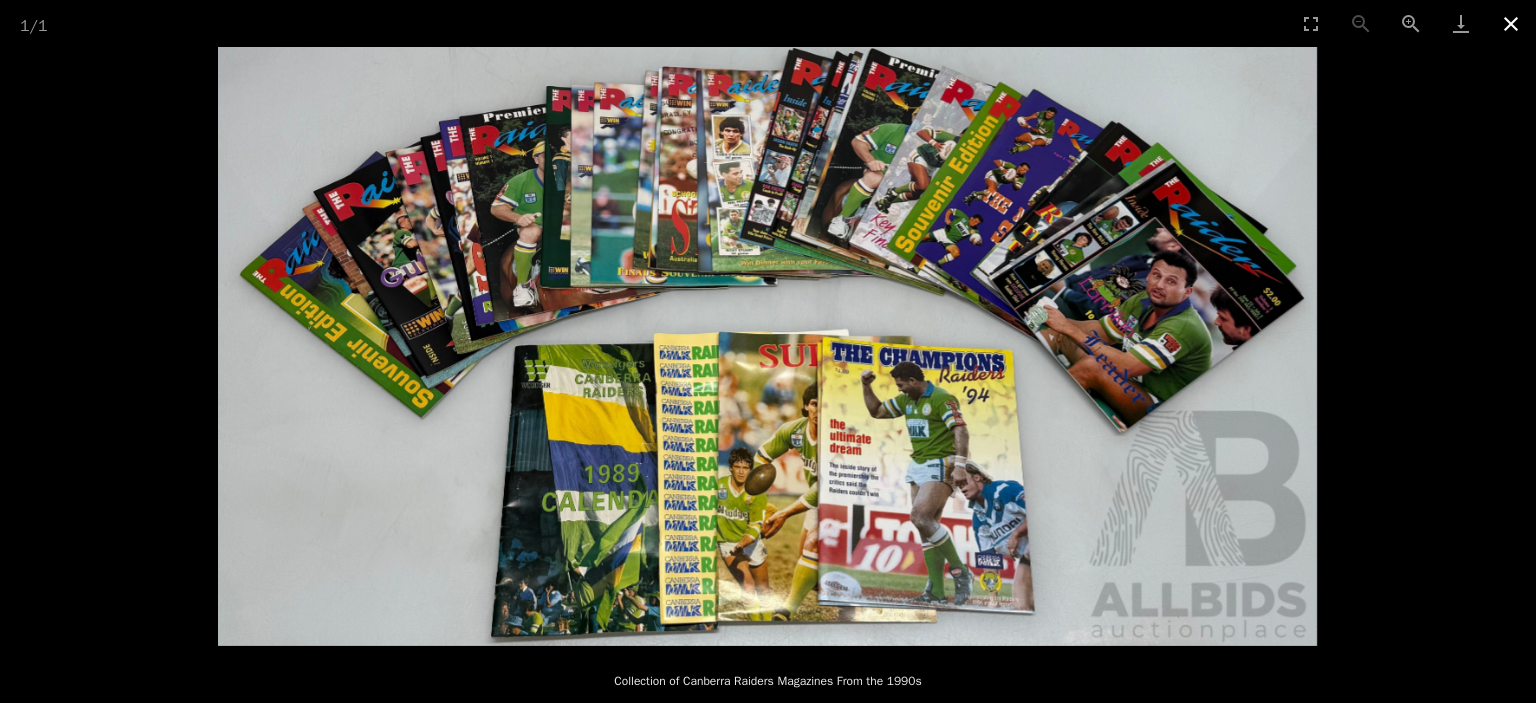 click at bounding box center [1511, 23] 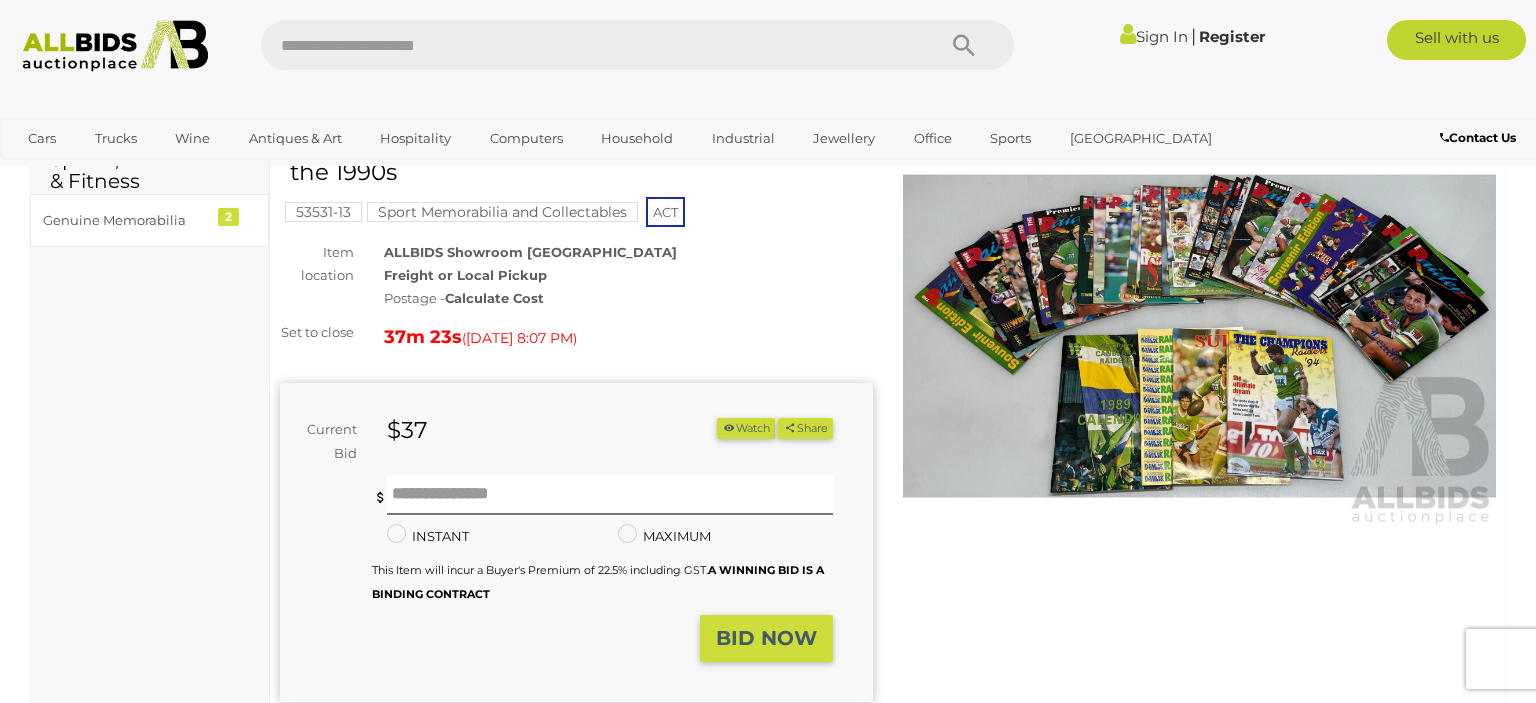 scroll, scrollTop: 104, scrollLeft: 0, axis: vertical 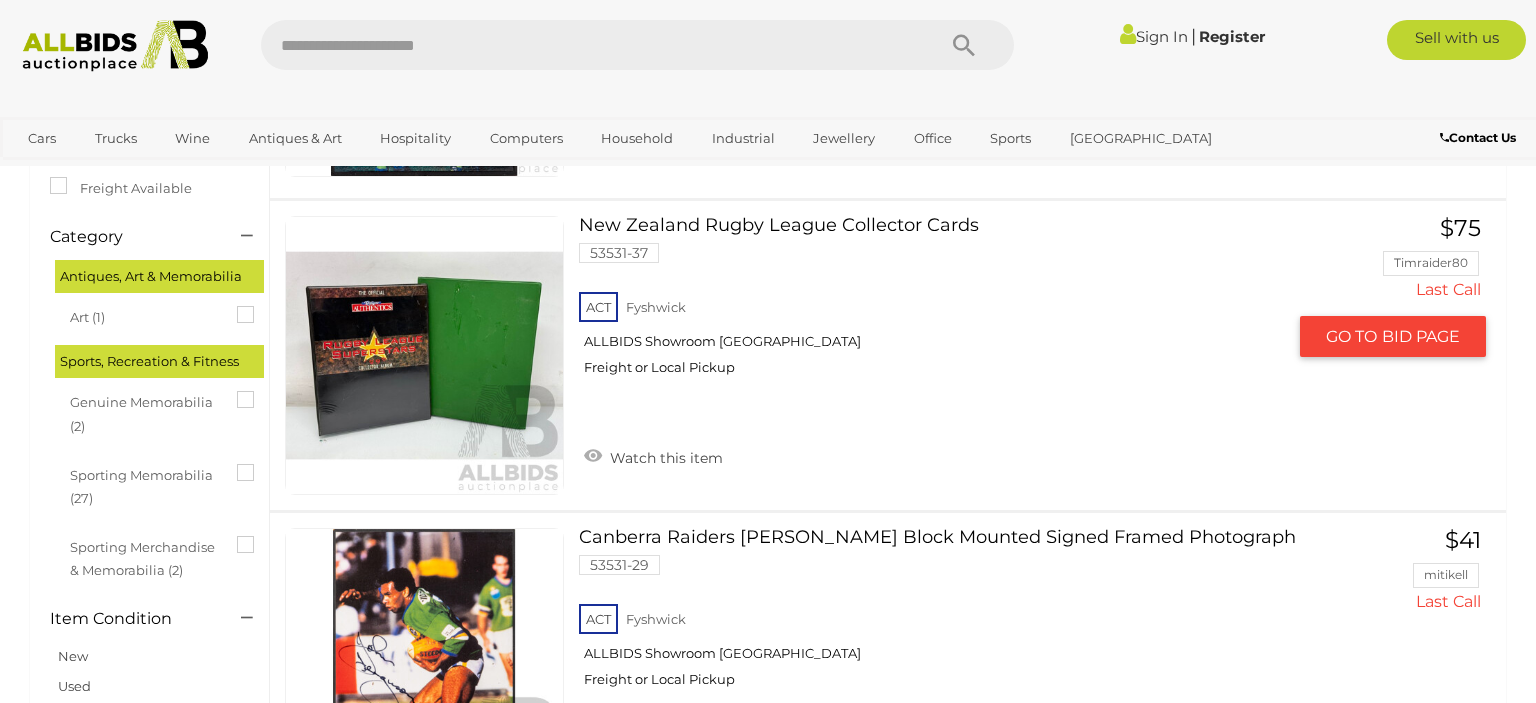 click on "New Zealand Rugby League Collector Cards
53531-37
ACT
Fyshwick ALLBIDS Showroom Fyshwick" at bounding box center (939, 303) 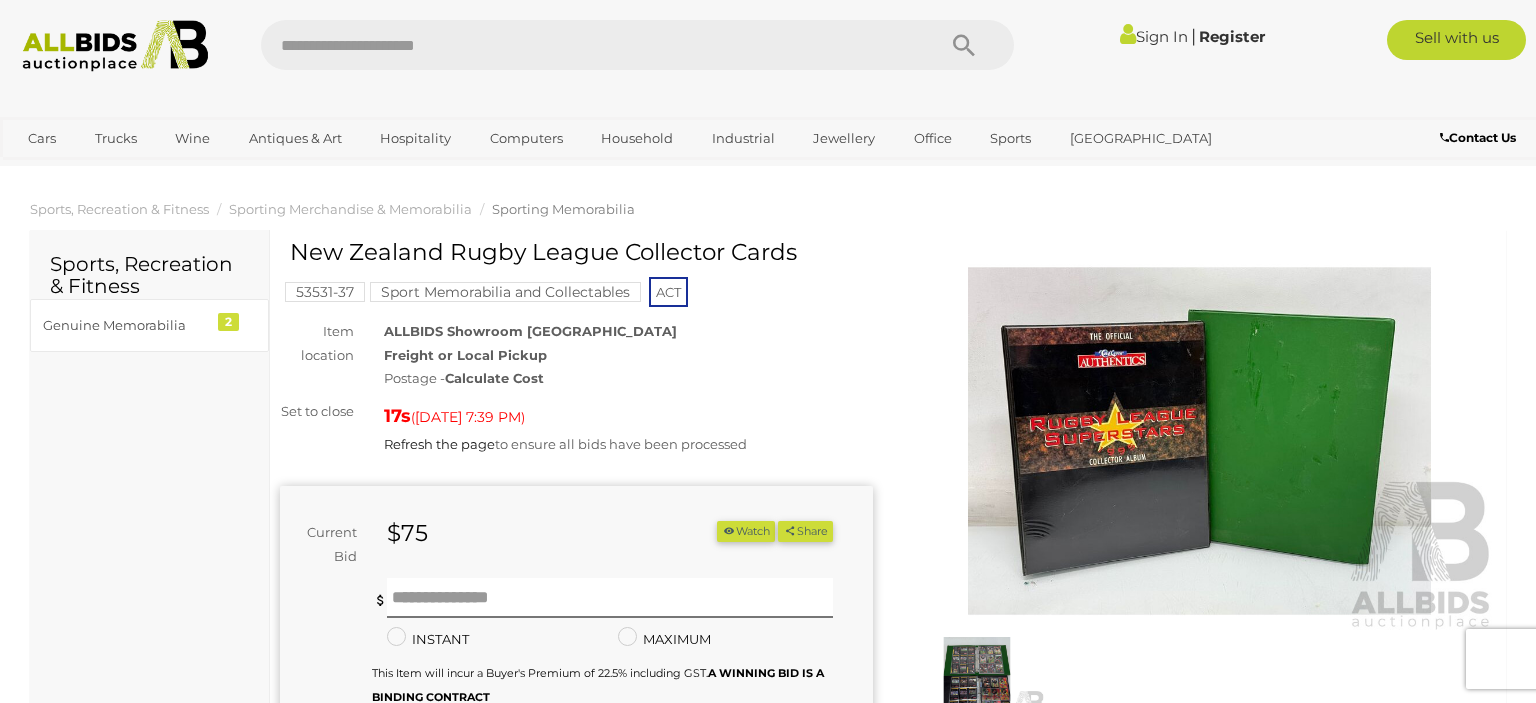 scroll, scrollTop: 0, scrollLeft: 0, axis: both 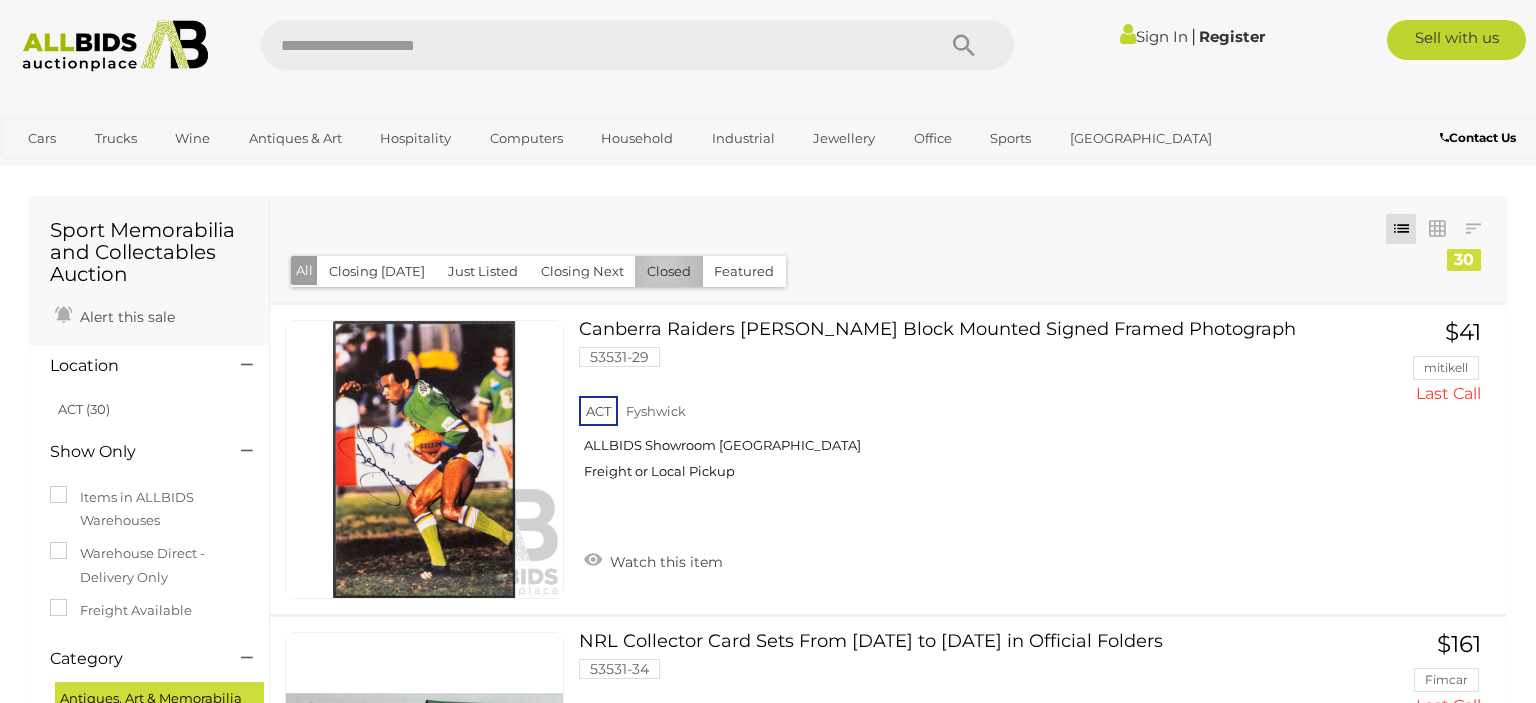 click on "Closed" at bounding box center (669, 271) 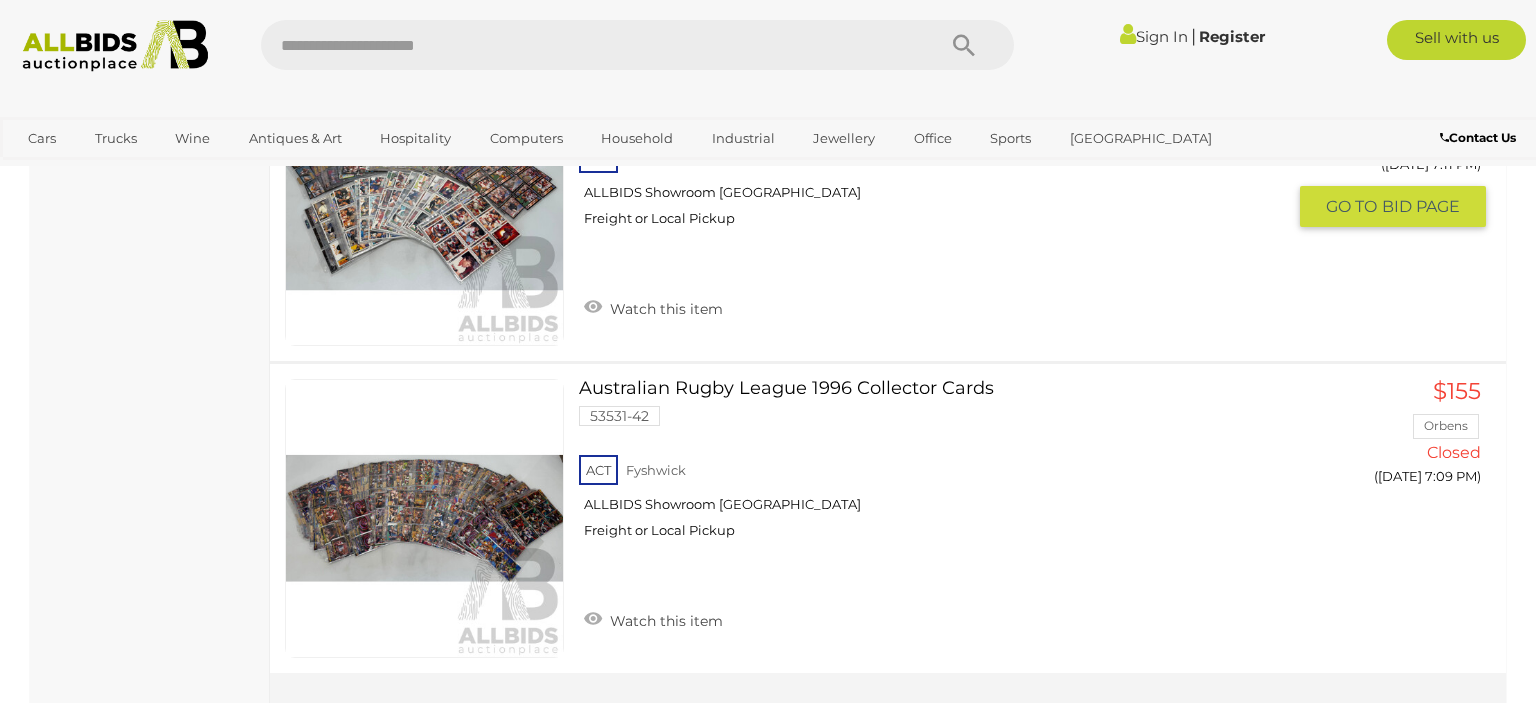 scroll, scrollTop: 2956, scrollLeft: 0, axis: vertical 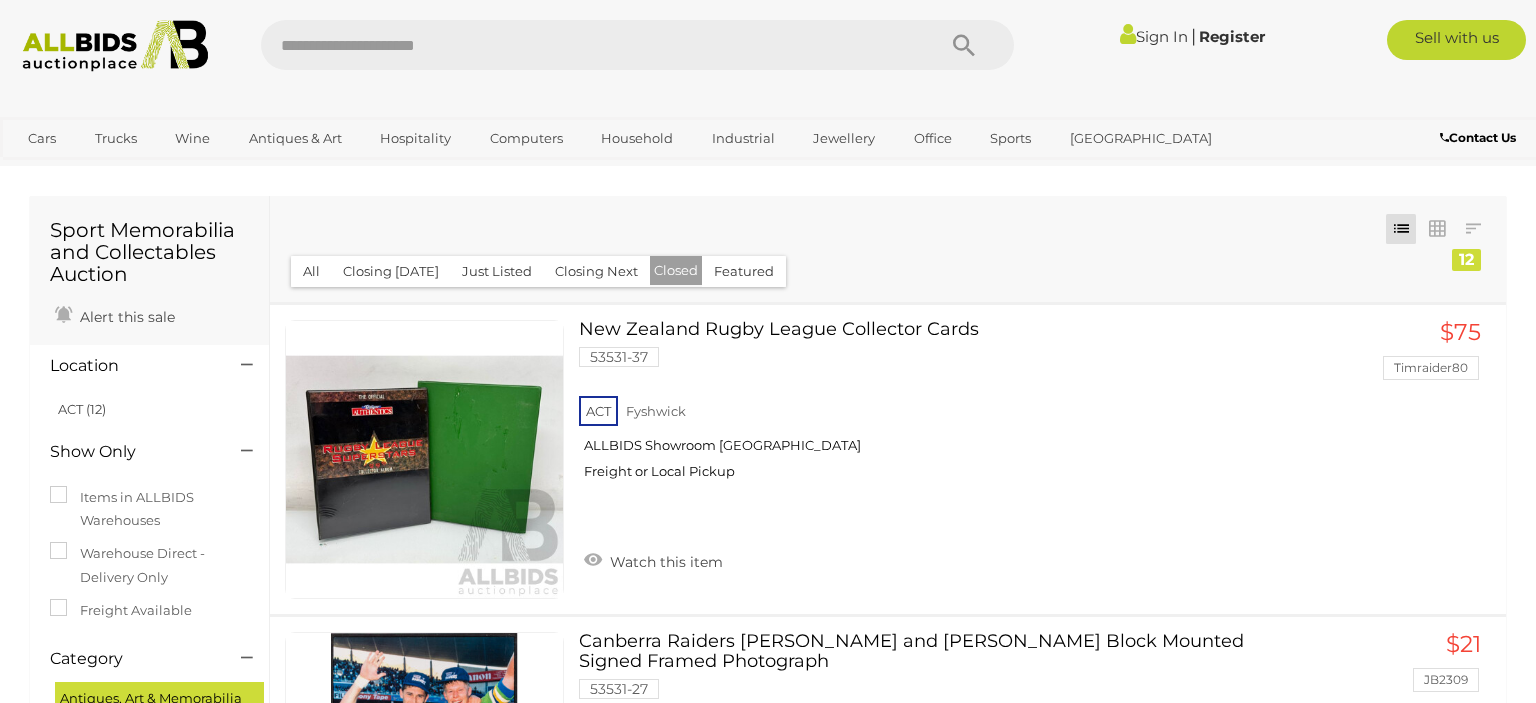 click on "Closing Next" at bounding box center (596, 271) 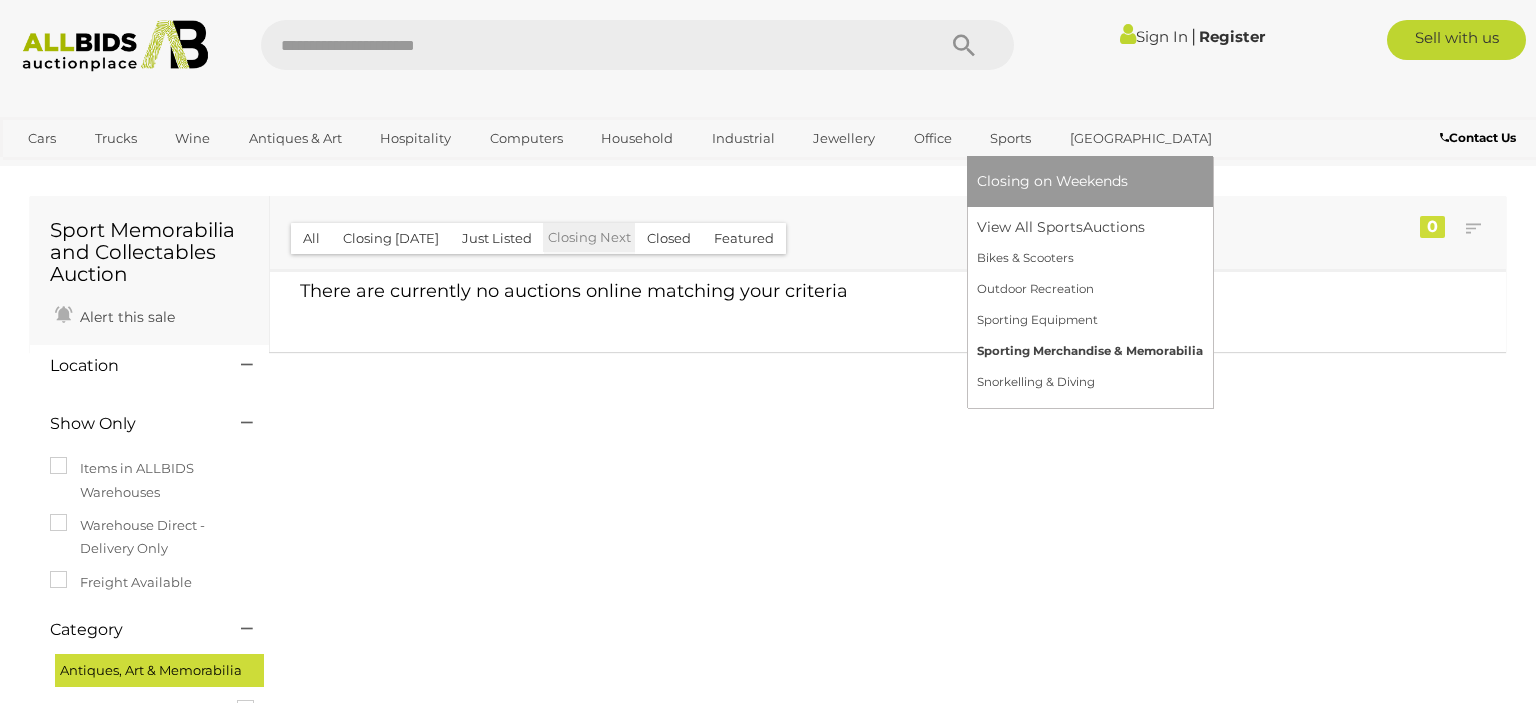 click on "Sporting Merchandise & Memorabilia" at bounding box center [1090, 351] 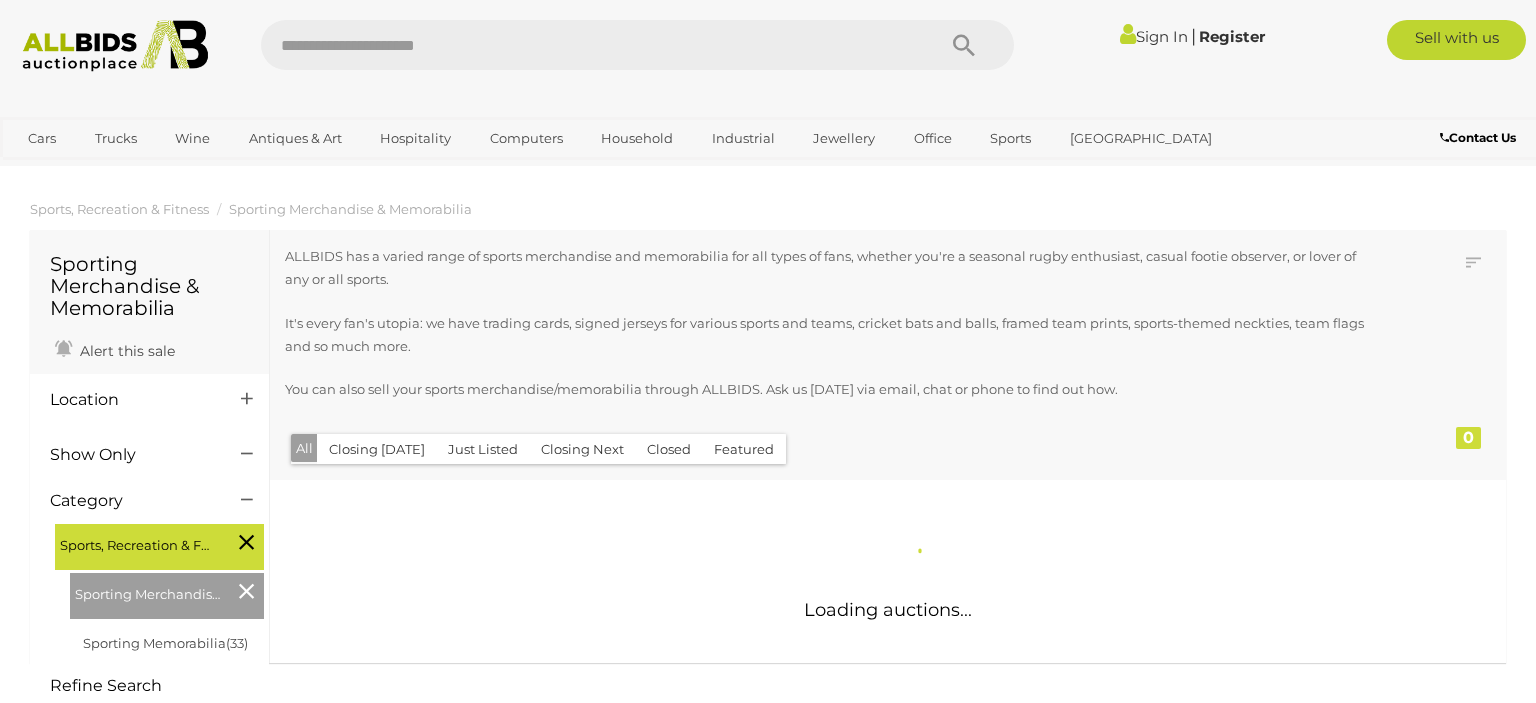 scroll, scrollTop: 0, scrollLeft: 0, axis: both 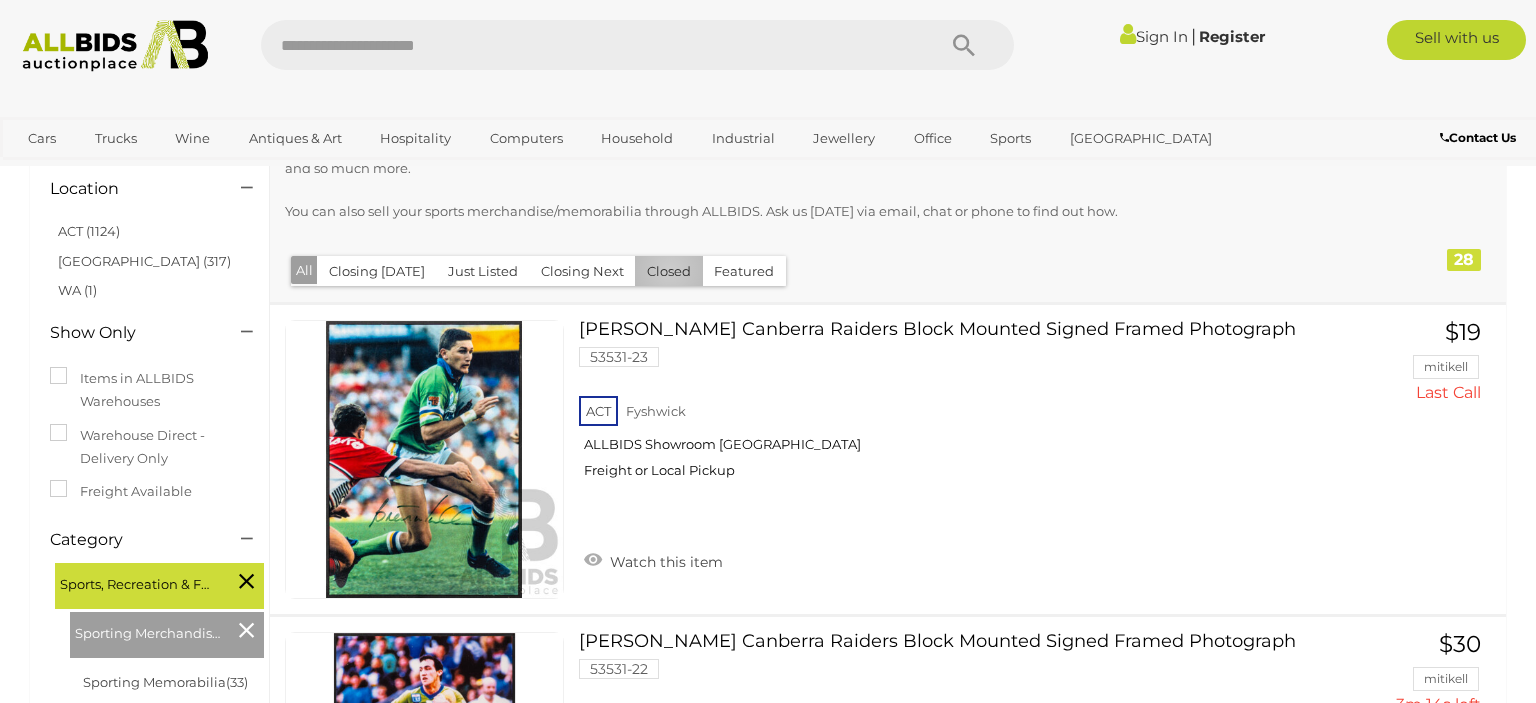click on "Closed" at bounding box center [669, 271] 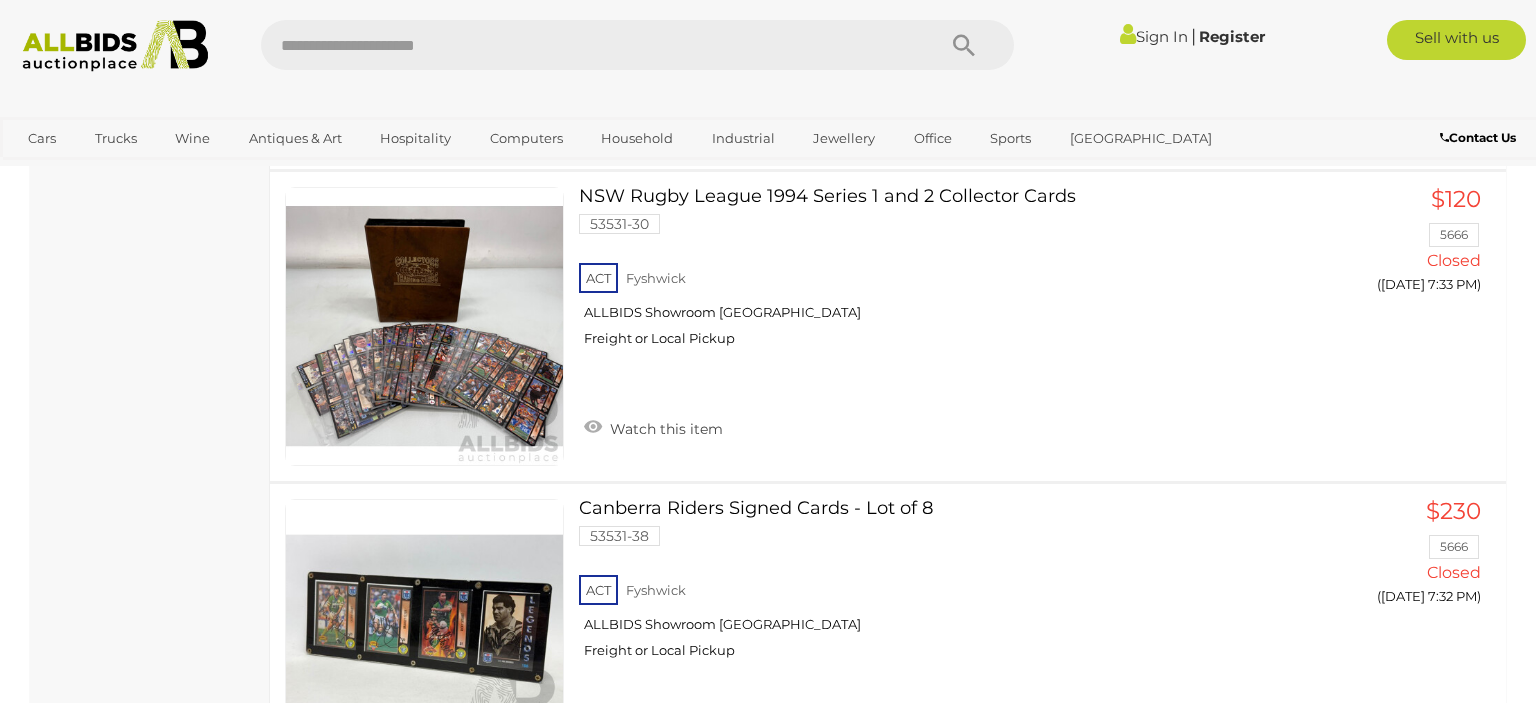 scroll, scrollTop: 2323, scrollLeft: 0, axis: vertical 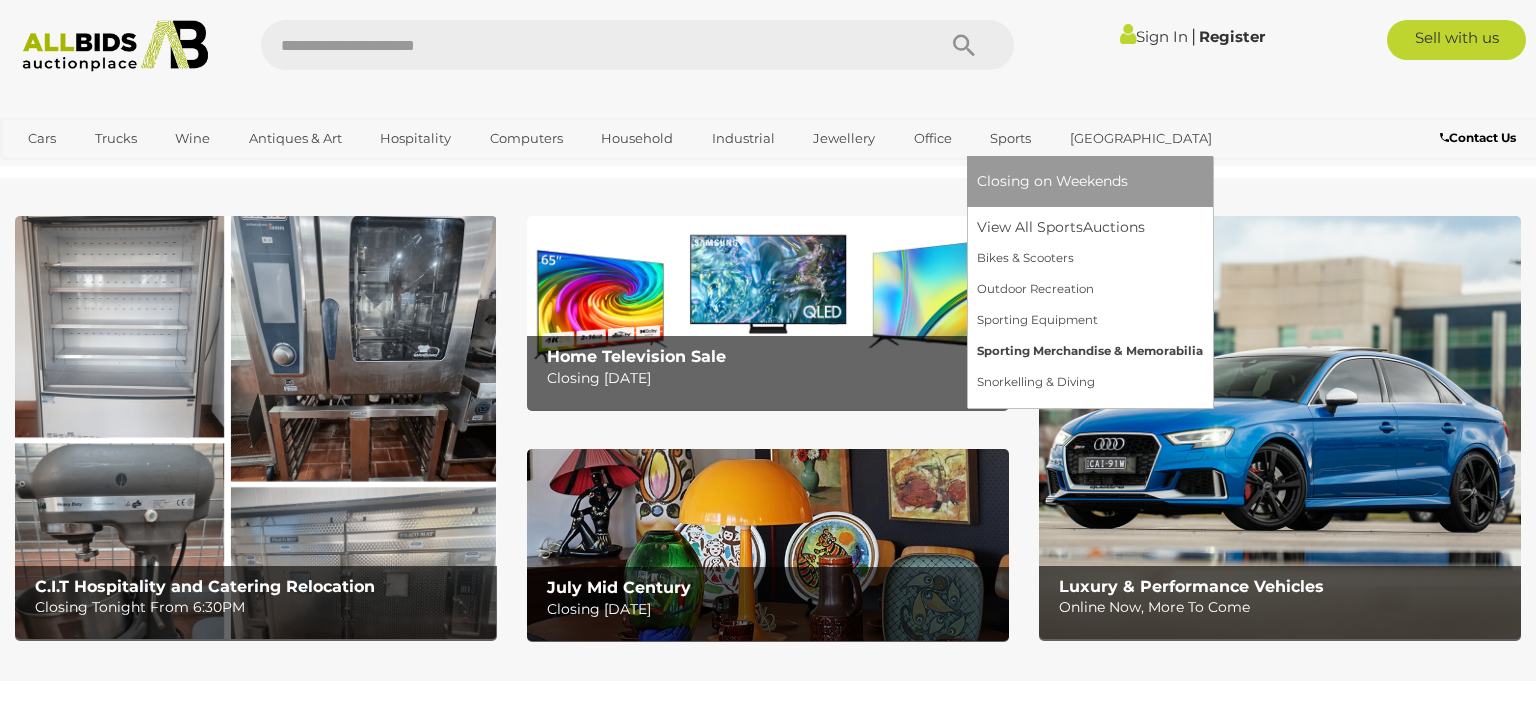 click on "Sporting Merchandise & Memorabilia" at bounding box center (1090, 351) 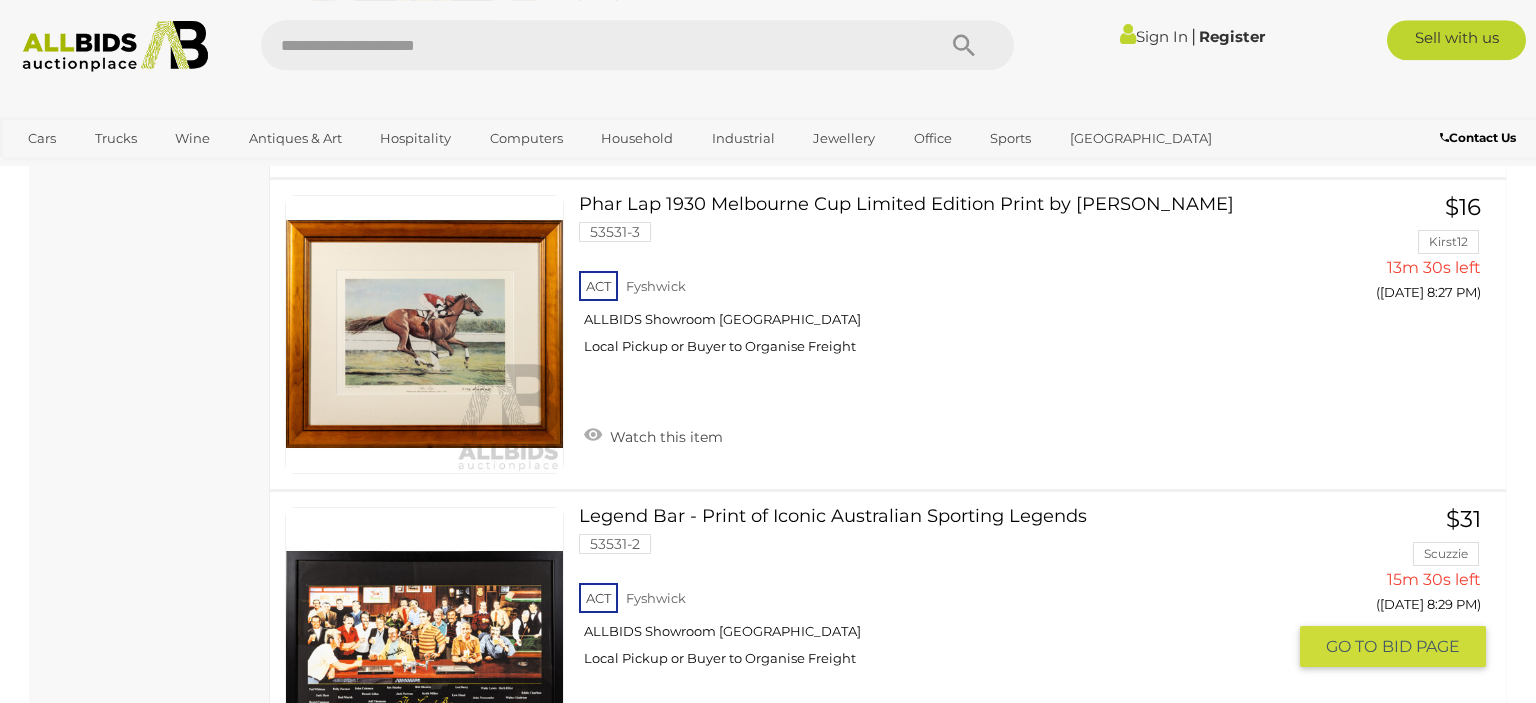 scroll, scrollTop: 2112, scrollLeft: 0, axis: vertical 